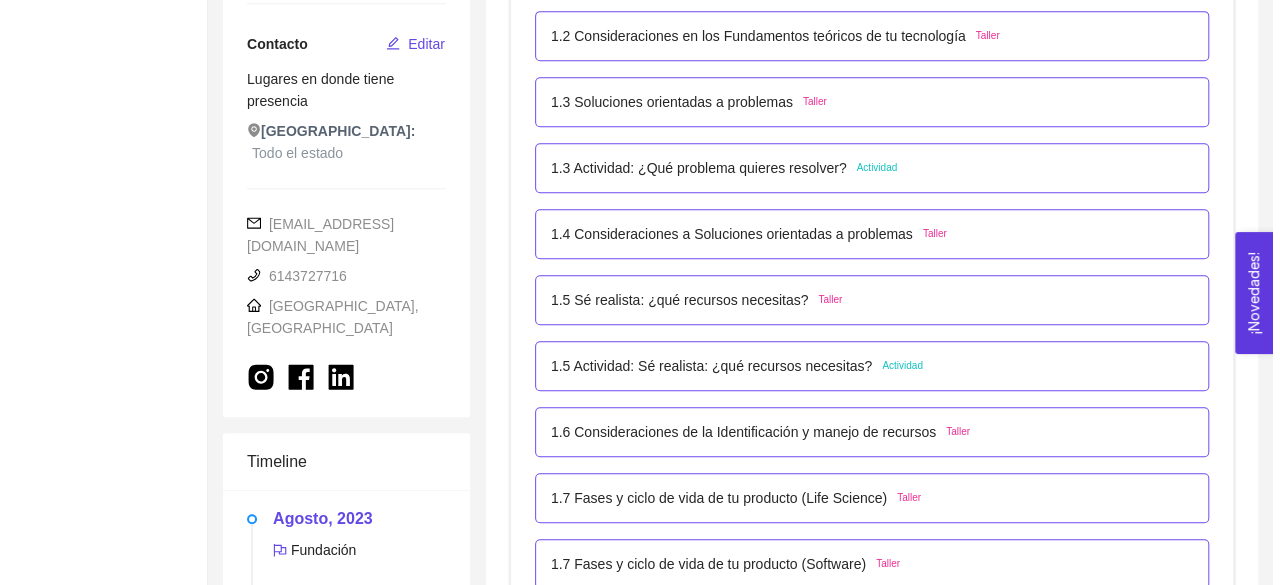 scroll, scrollTop: 573, scrollLeft: 0, axis: vertical 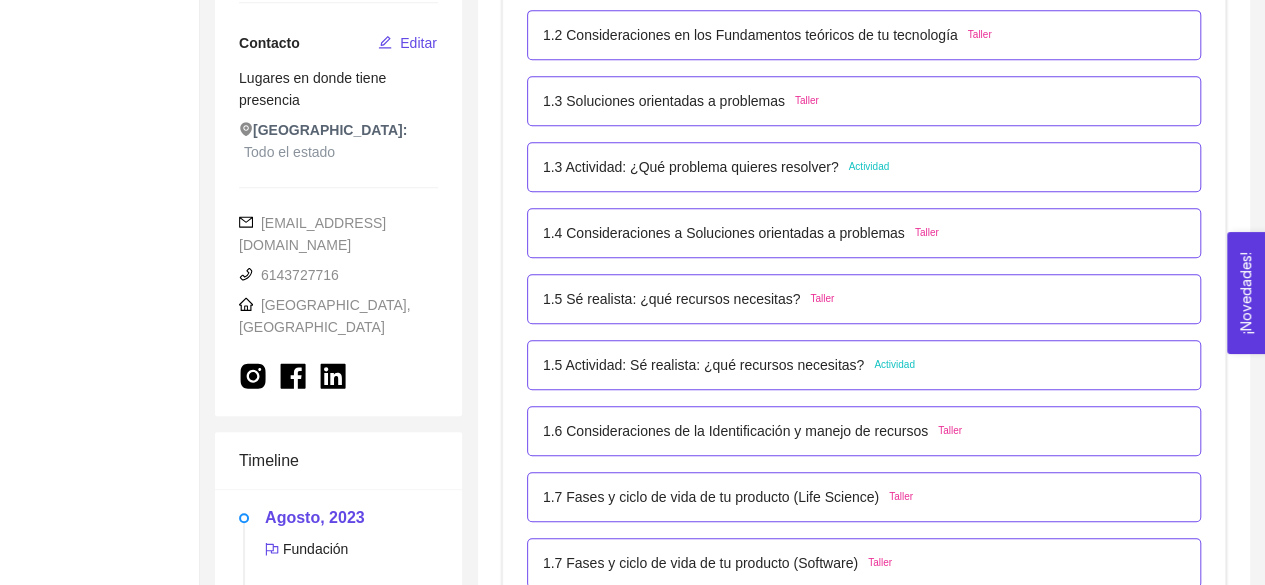 click on "1.6 Consideraciones de la Identificación y manejo de recursos" at bounding box center (735, 431) 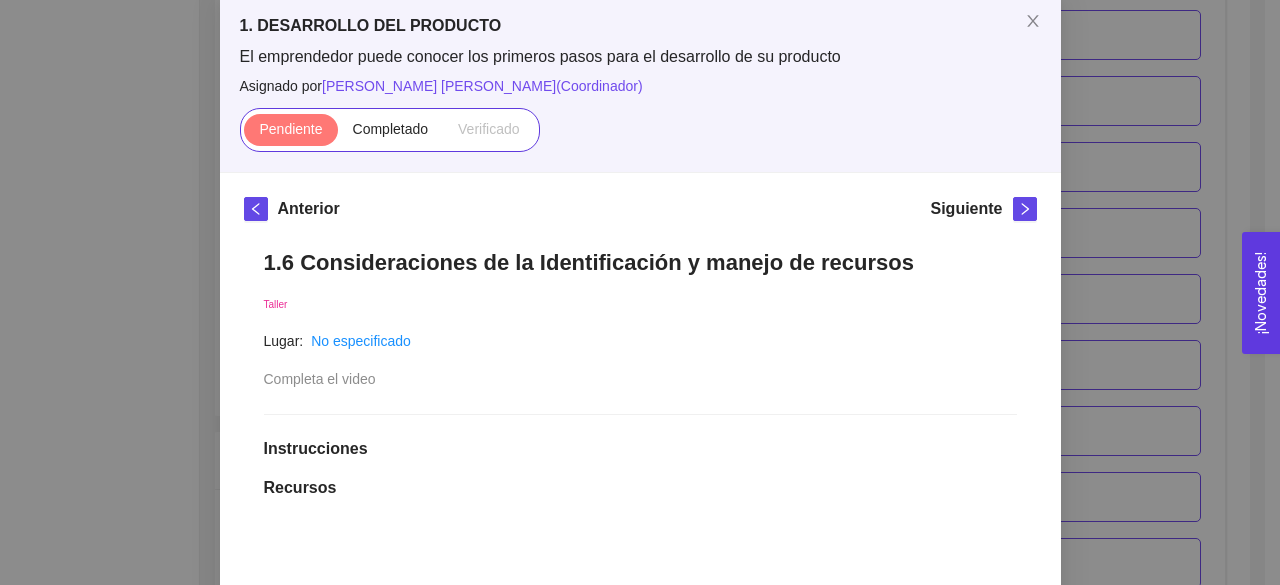 scroll, scrollTop: 182, scrollLeft: 0, axis: vertical 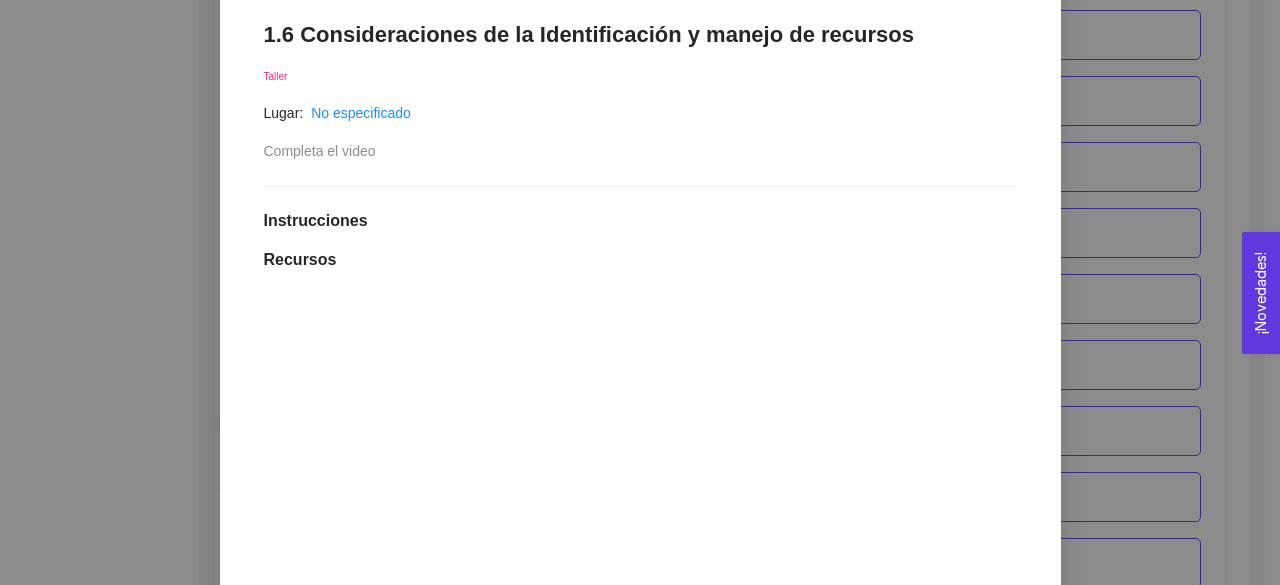 click on "1. DESARROLLO DEL PRODUCTO El emprendedor puede conocer los primeros pasos para el desarrollo de su producto
Asignado por  Ana Sofia Contreras Córdova   ( Coordinador ) Pendiente Completado Verificado Anterior Siguiente 1.6 Consideraciones de la Identificación y manejo de recursos Taller Lugar: No especificado Completa el video Instrucciones Recursos link https://youtu.be/OmKBvg3X4Yg Historial de entrega No hay datos Comentarios Enviar comentarios Cancelar Aceptar" at bounding box center (640, 292) 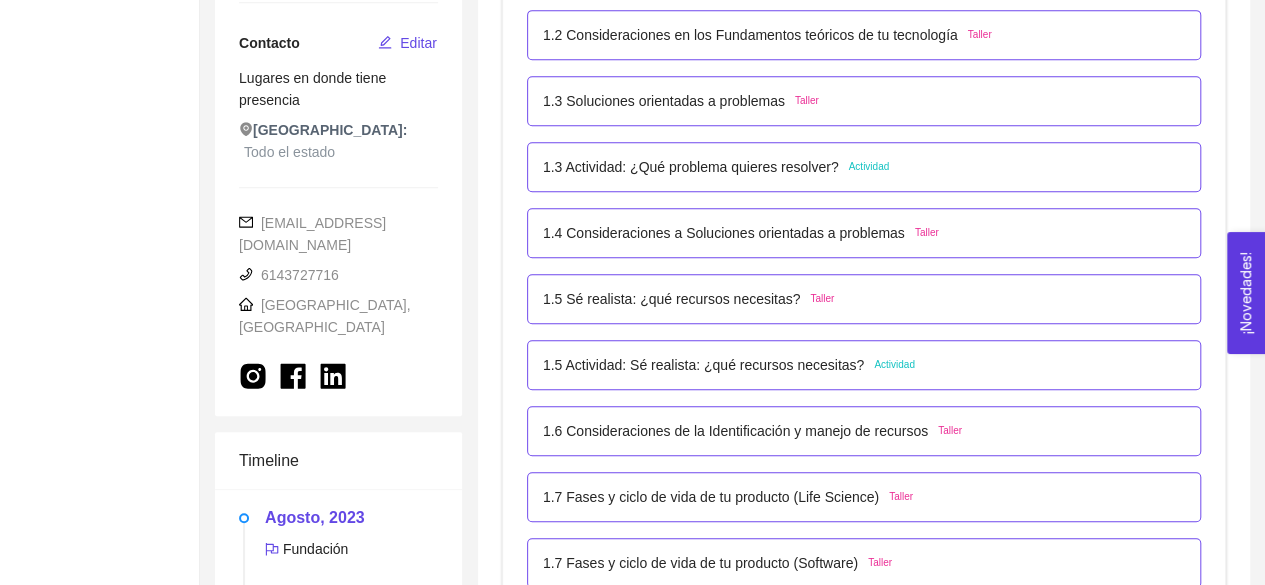 click on "1.6 Consideraciones de la Identificación y manejo de recursos" at bounding box center [735, 431] 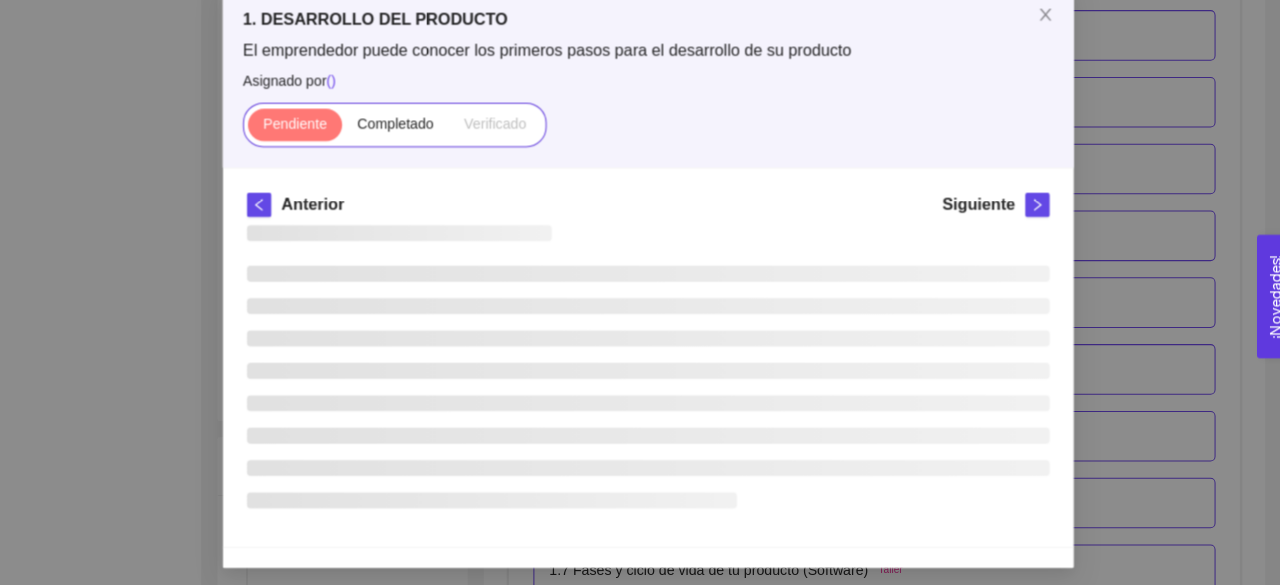 scroll, scrollTop: 12, scrollLeft: 0, axis: vertical 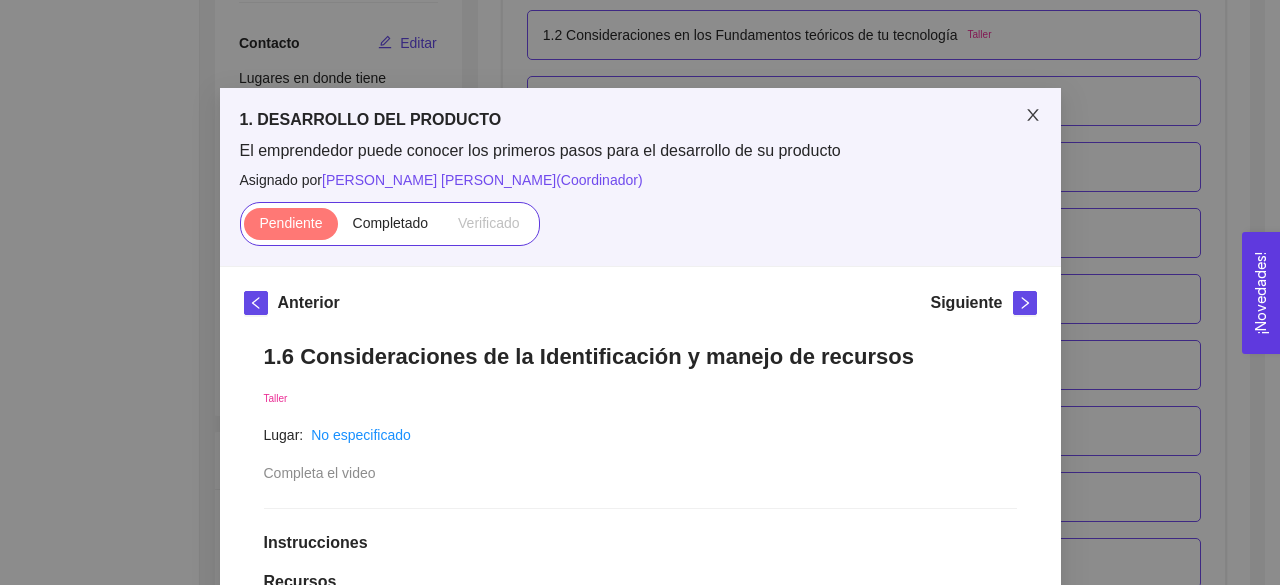 click 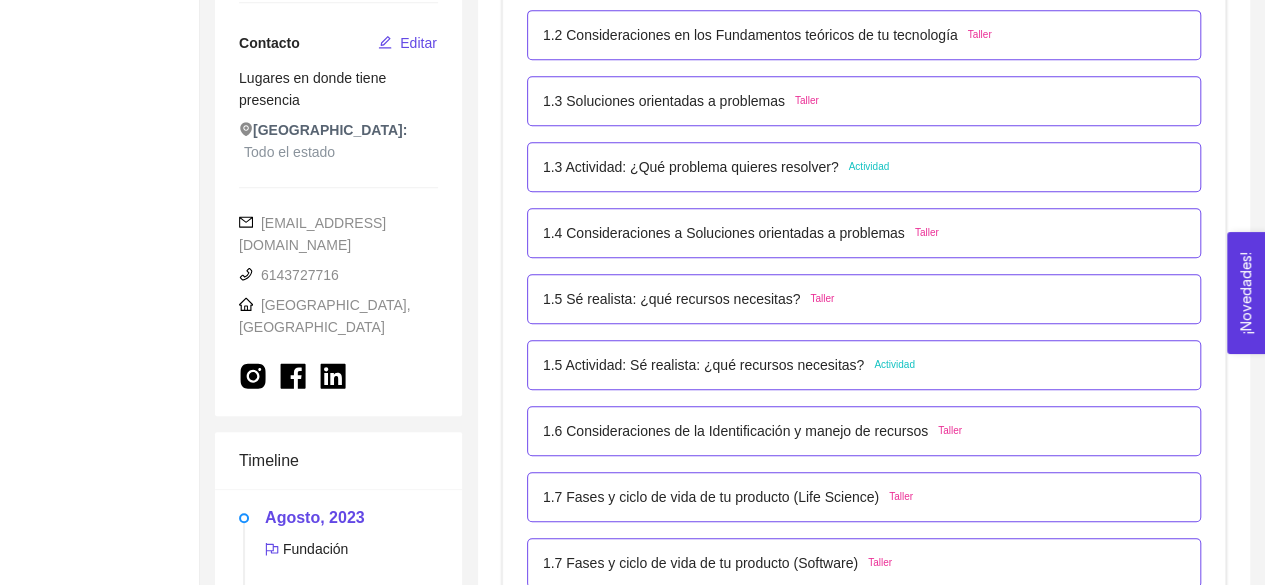 click on "1.5 Actividad: Sé realista: ¿qué recursos necesitas?" at bounding box center (703, 365) 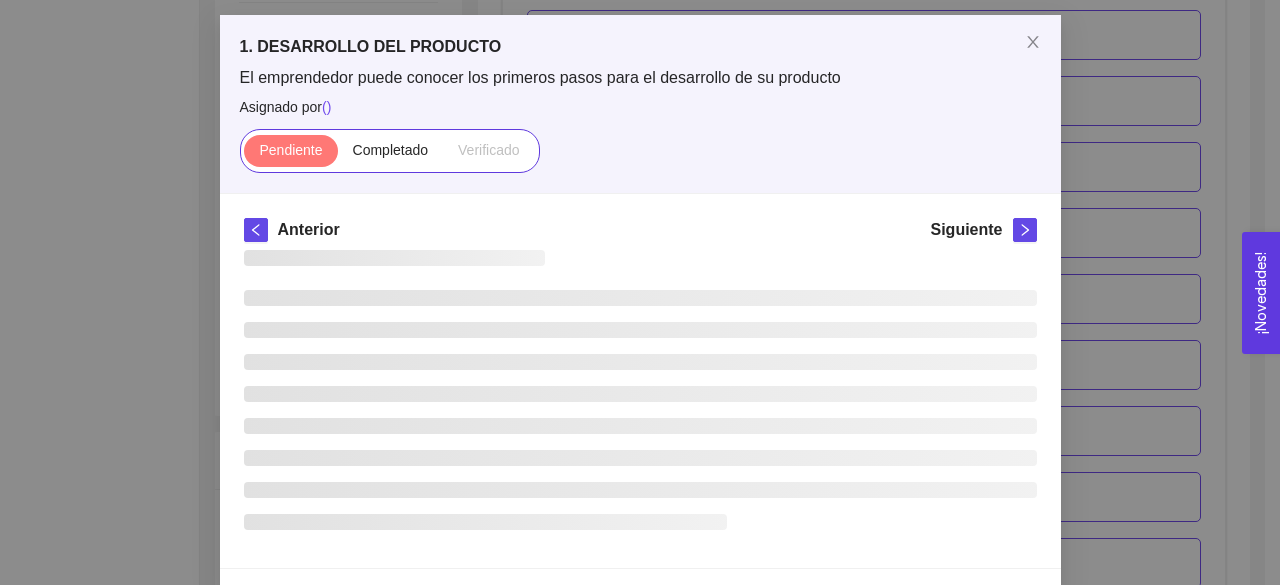 scroll, scrollTop: 112, scrollLeft: 0, axis: vertical 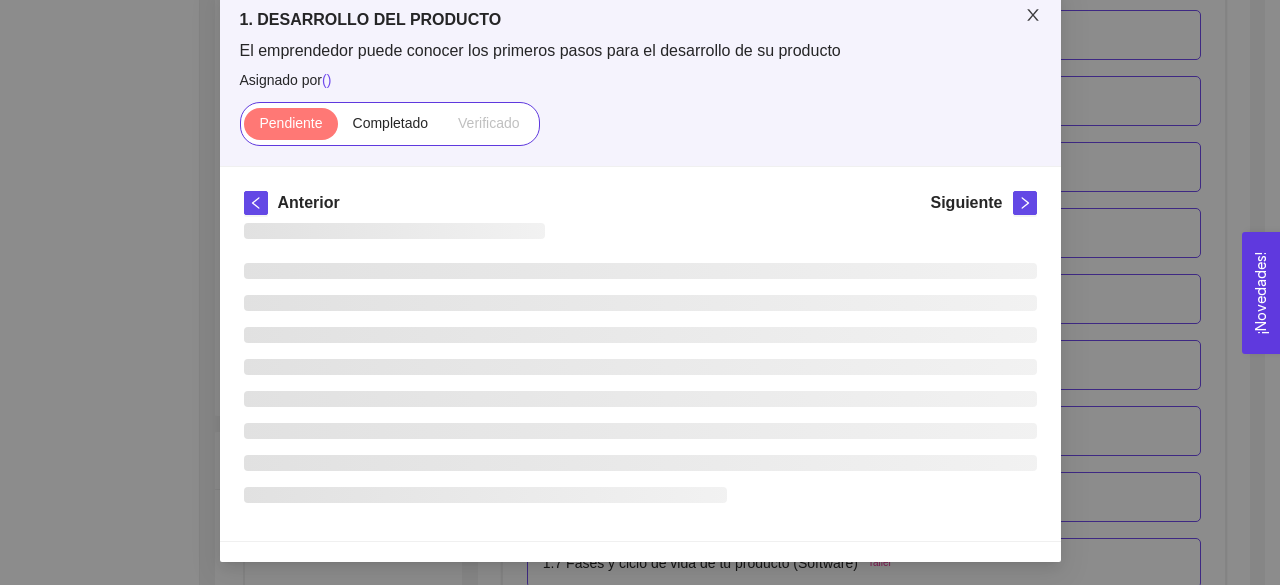 click 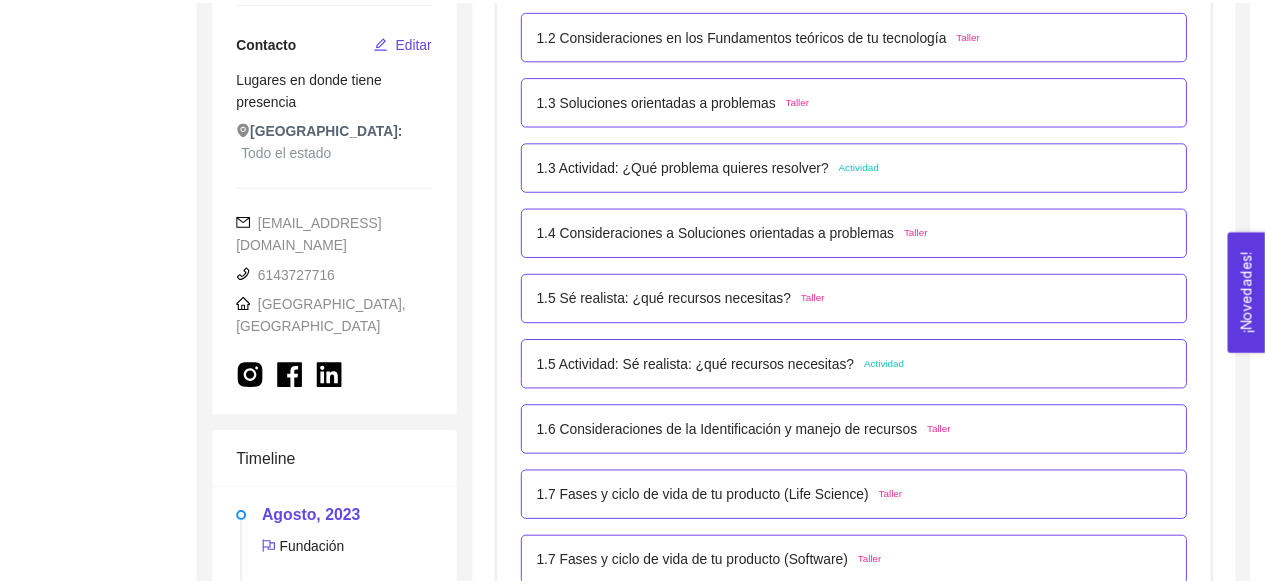 scroll, scrollTop: 12, scrollLeft: 0, axis: vertical 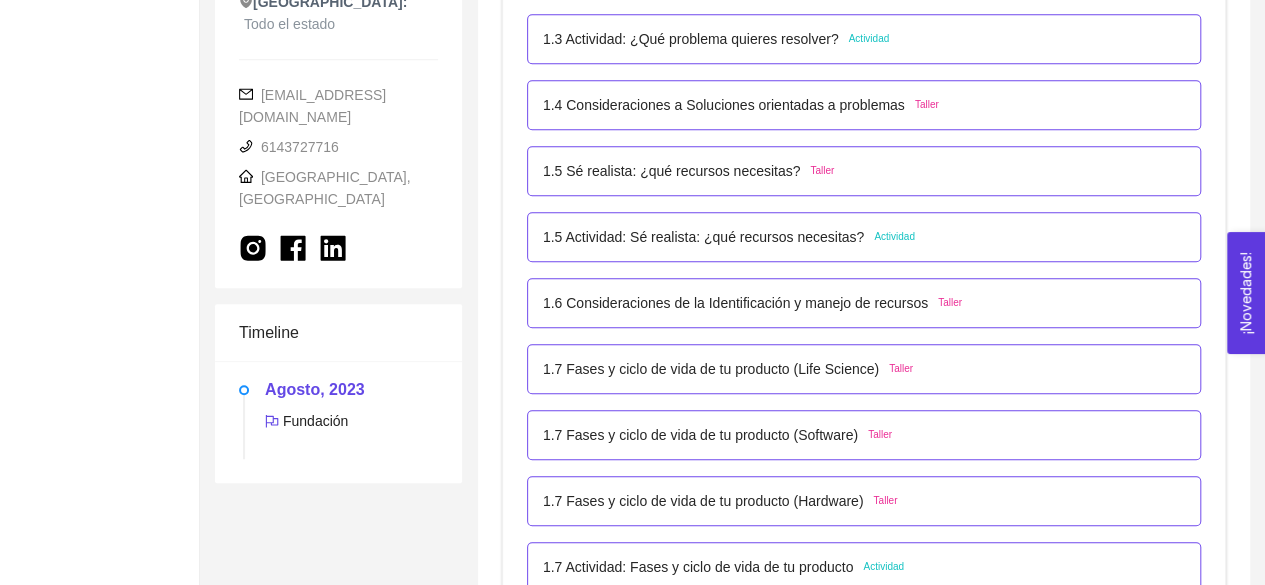 click on "1.6 Consideraciones de la Identificación y manejo de recursos" at bounding box center [735, 303] 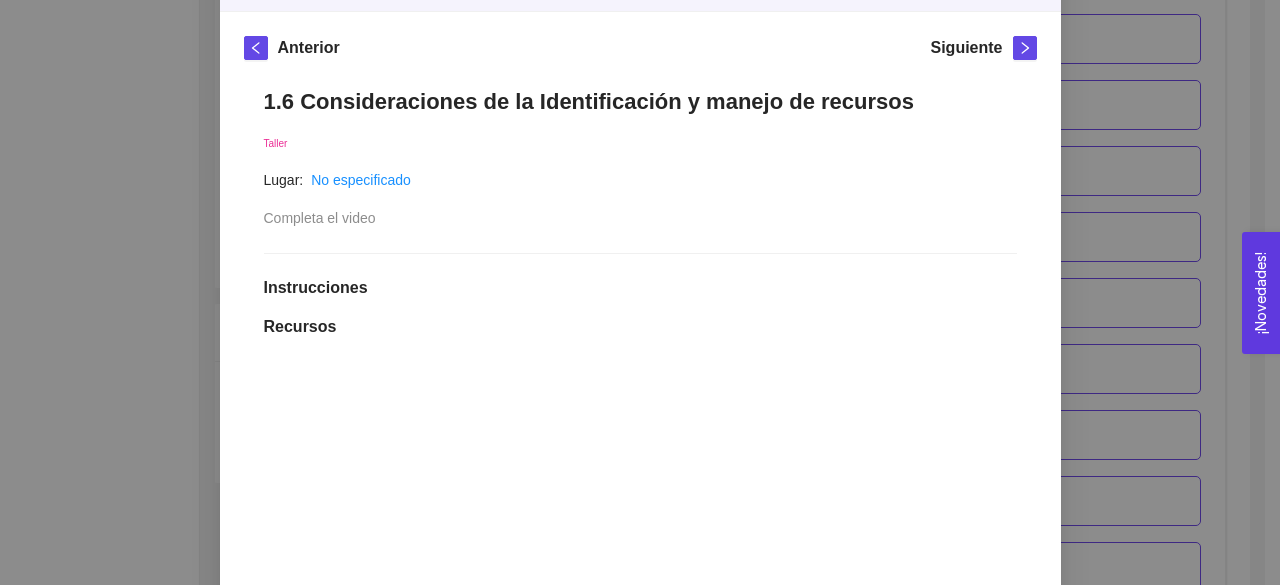 scroll, scrollTop: 276, scrollLeft: 0, axis: vertical 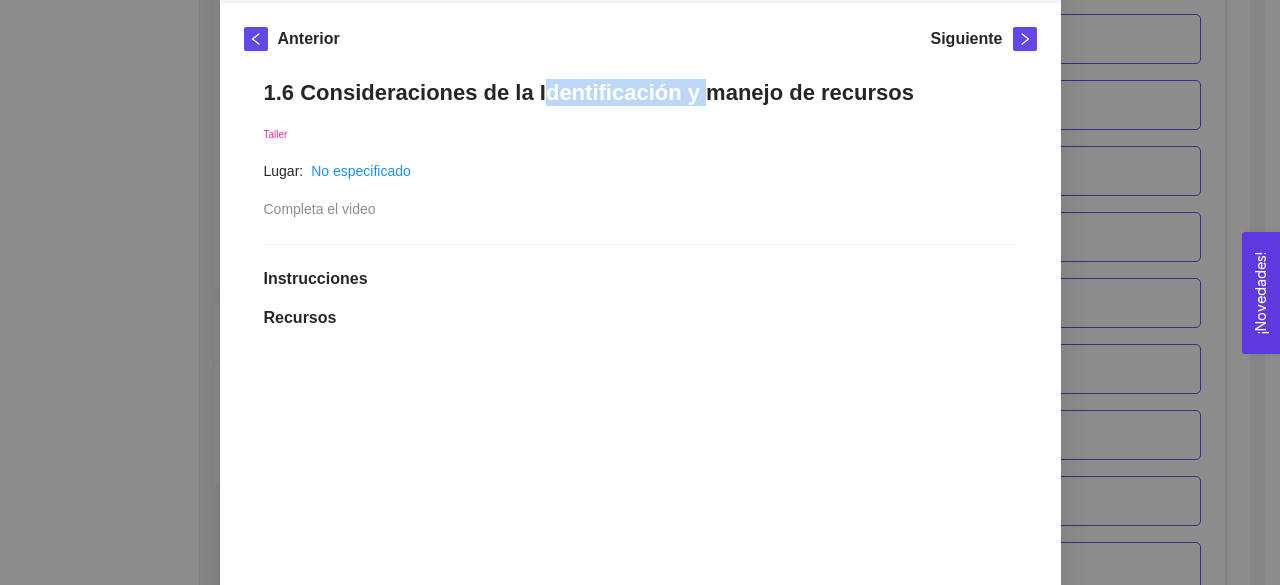 drag, startPoint x: 520, startPoint y: 98, endPoint x: 670, endPoint y: 99, distance: 150.00333 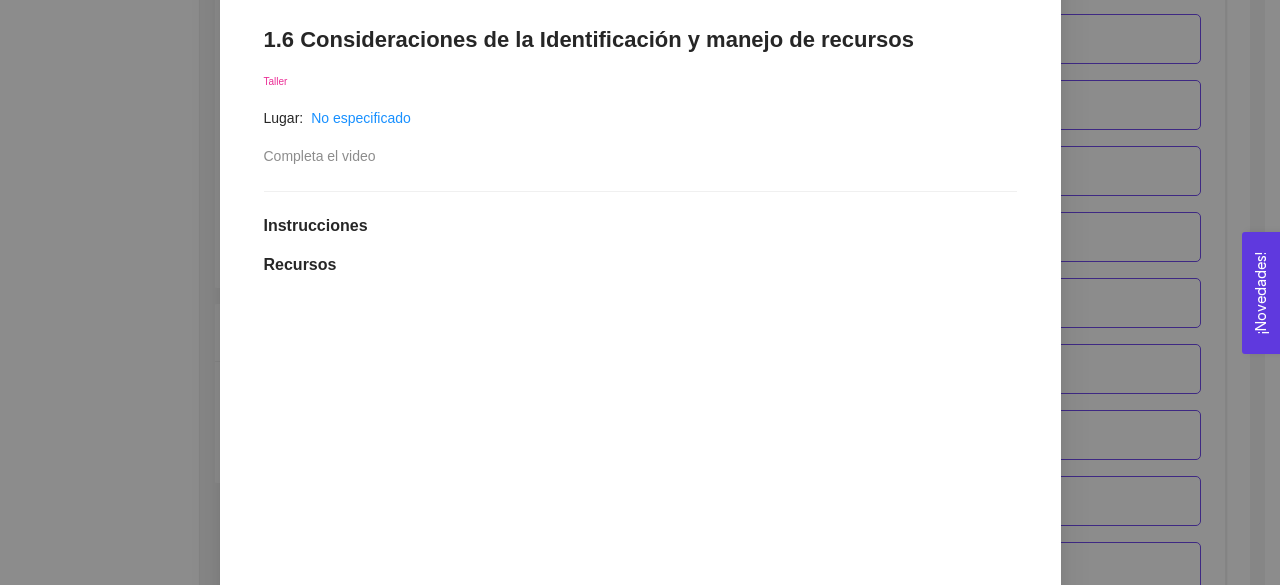 scroll, scrollTop: 330, scrollLeft: 0, axis: vertical 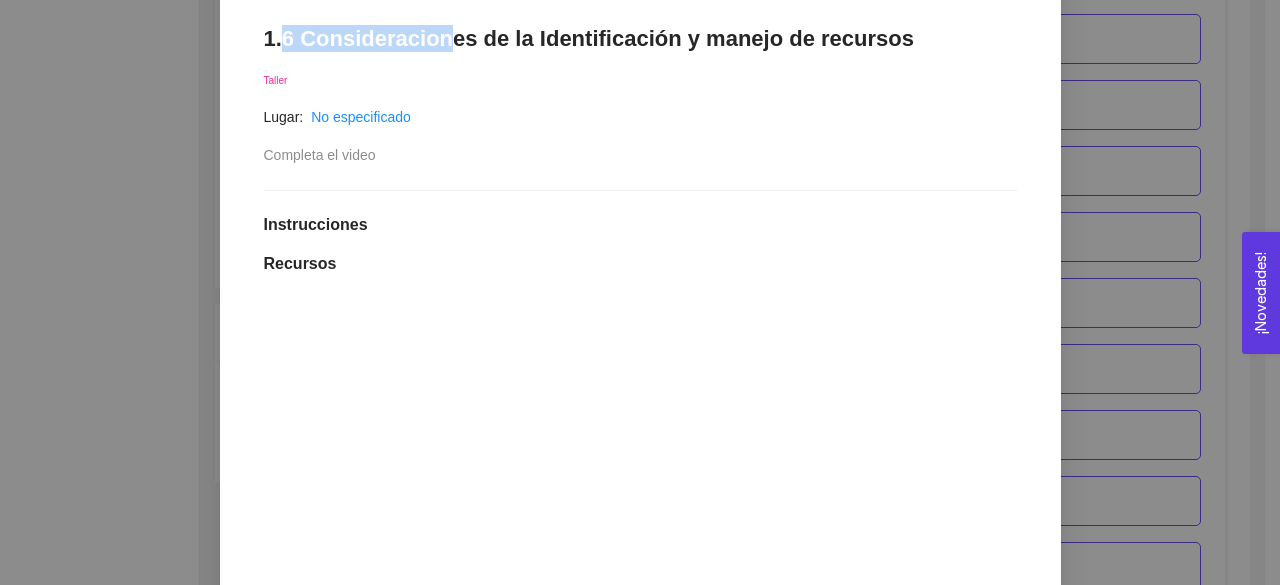 drag, startPoint x: 272, startPoint y: 35, endPoint x: 438, endPoint y: 51, distance: 166.7693 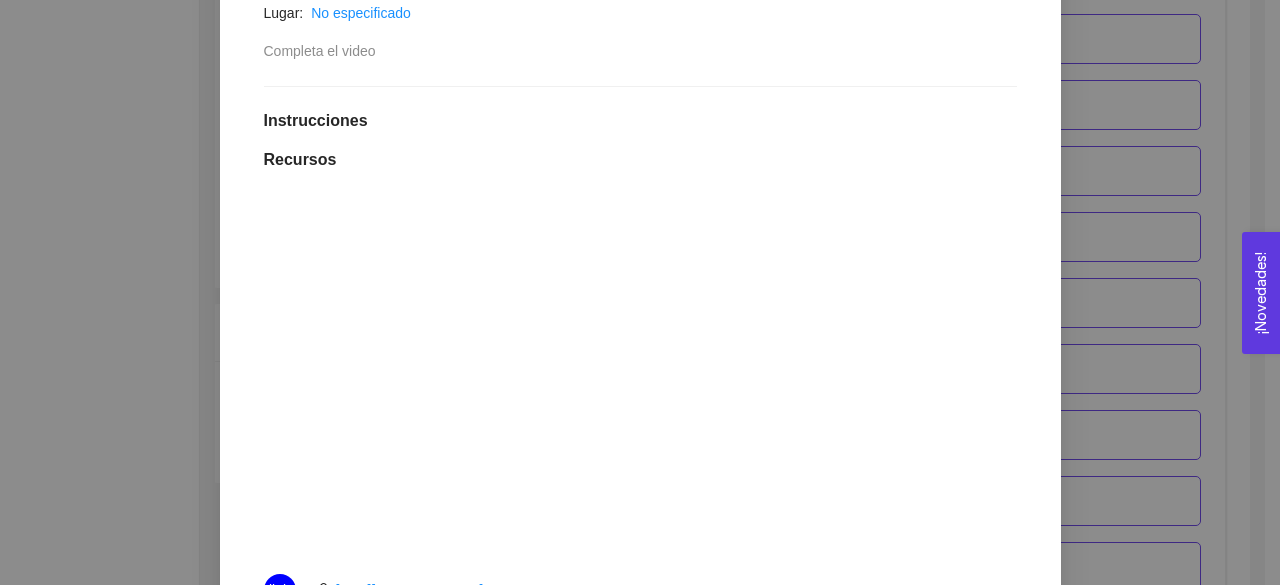 scroll, scrollTop: 438, scrollLeft: 0, axis: vertical 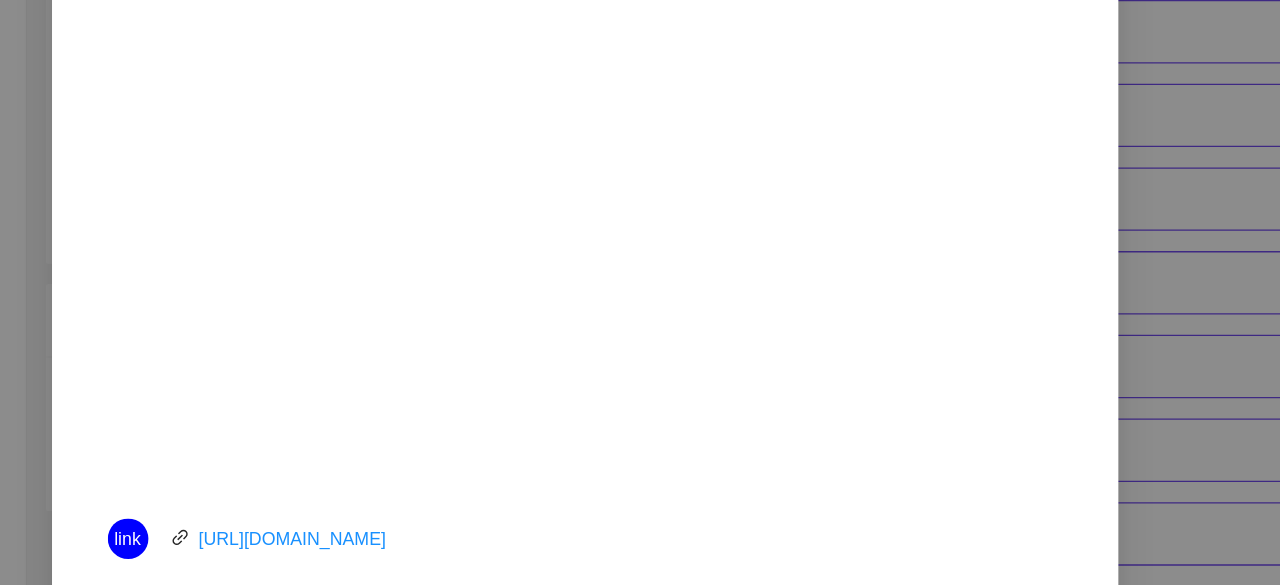click on "1. DESARROLLO DEL PRODUCTO El emprendedor puede conocer los primeros pasos para el desarrollo de su producto
Asignado por  Ana Sofia Contreras Córdova   ( Coordinador ) Pendiente Completado Verificado Anterior Siguiente 1.6 Consideraciones de la Identificación y manejo de recursos Taller Lugar: No especificado Completa el video Instrucciones Recursos link https://youtu.be/OmKBvg3X4Yg Historial de entrega No hay datos Comentarios Enviar comentarios Cancelar Aceptar" at bounding box center [640, 292] 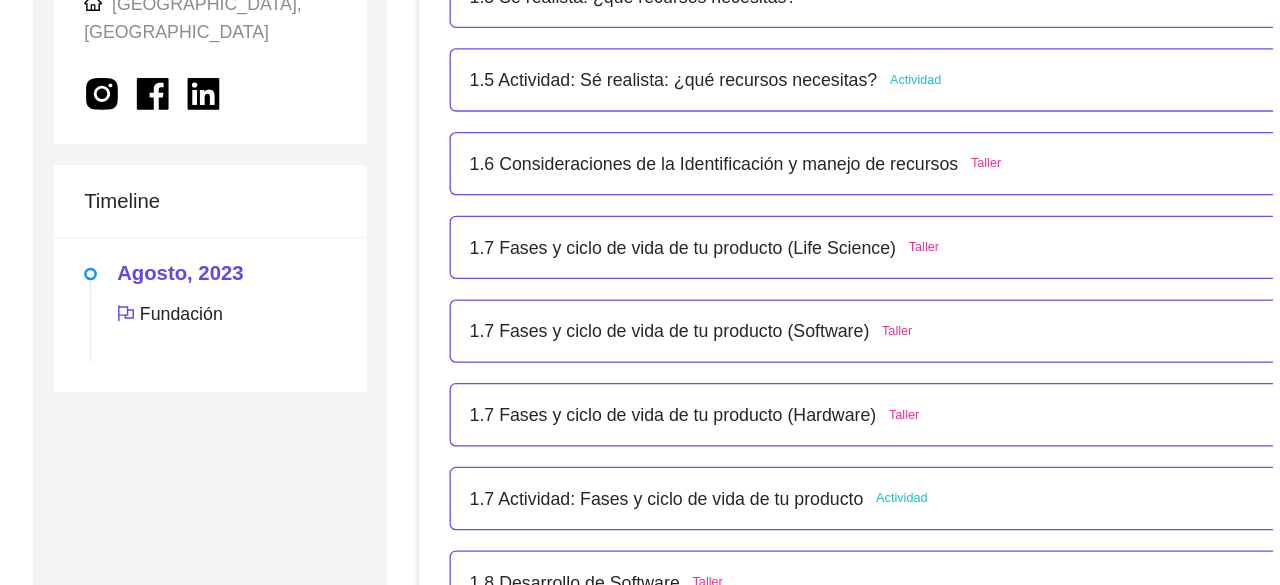 scroll, scrollTop: 770, scrollLeft: 0, axis: vertical 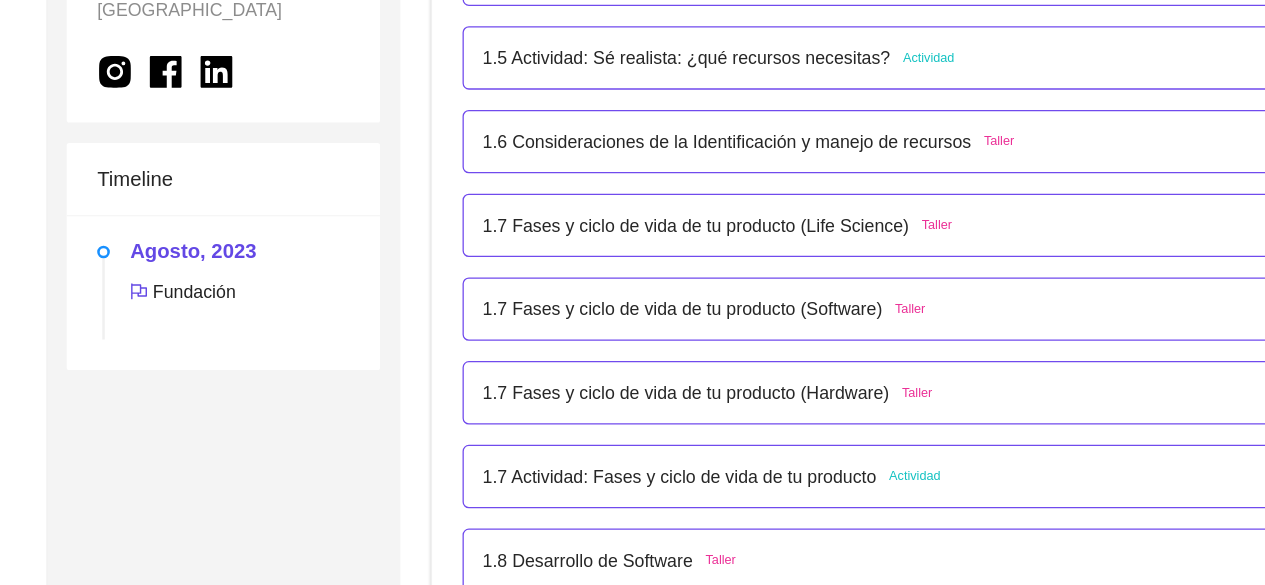click on "1.7 Fases y ciclo de vida de tu producto (Life Science)" at bounding box center (711, 300) 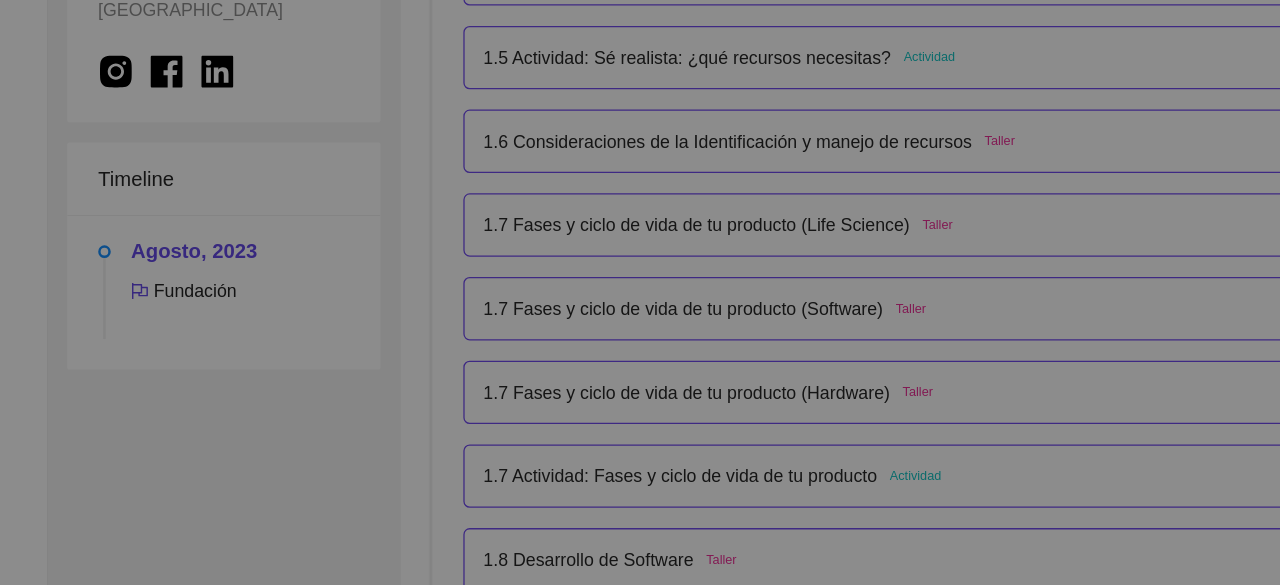 scroll, scrollTop: 12, scrollLeft: 0, axis: vertical 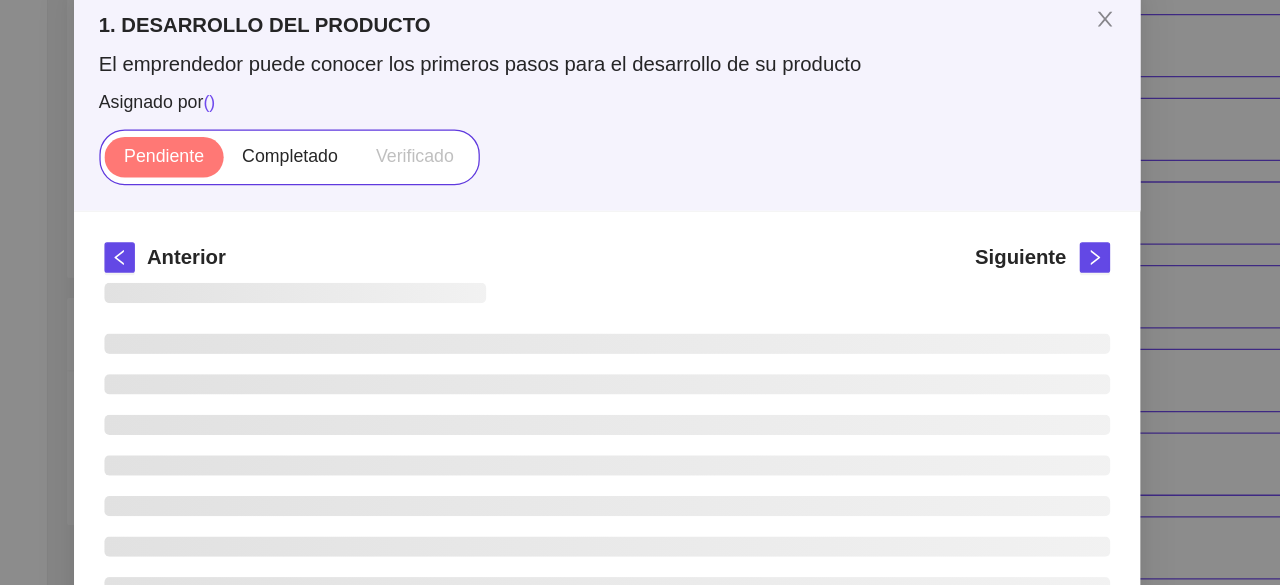 click on "1. DESARROLLO DEL PRODUCTO El emprendedor puede conocer los primeros pasos para el desarrollo de su producto
Asignado por    ( ) Pendiente Completado Verificado Anterior Siguiente Cancelar Aceptar" at bounding box center (640, 292) 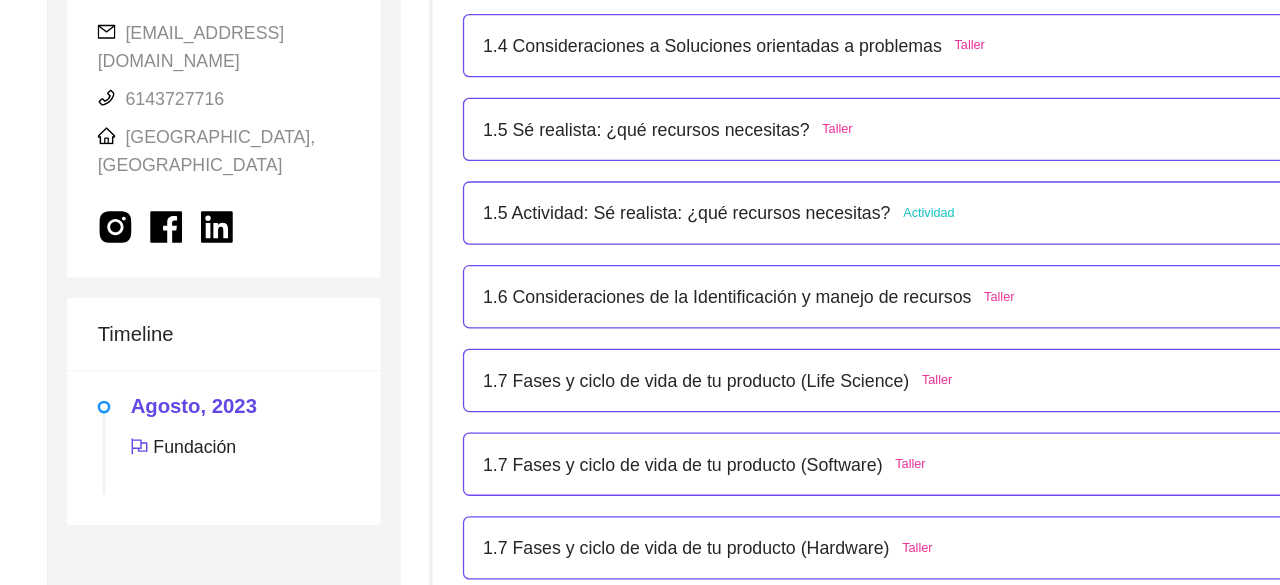 scroll, scrollTop: 12, scrollLeft: 0, axis: vertical 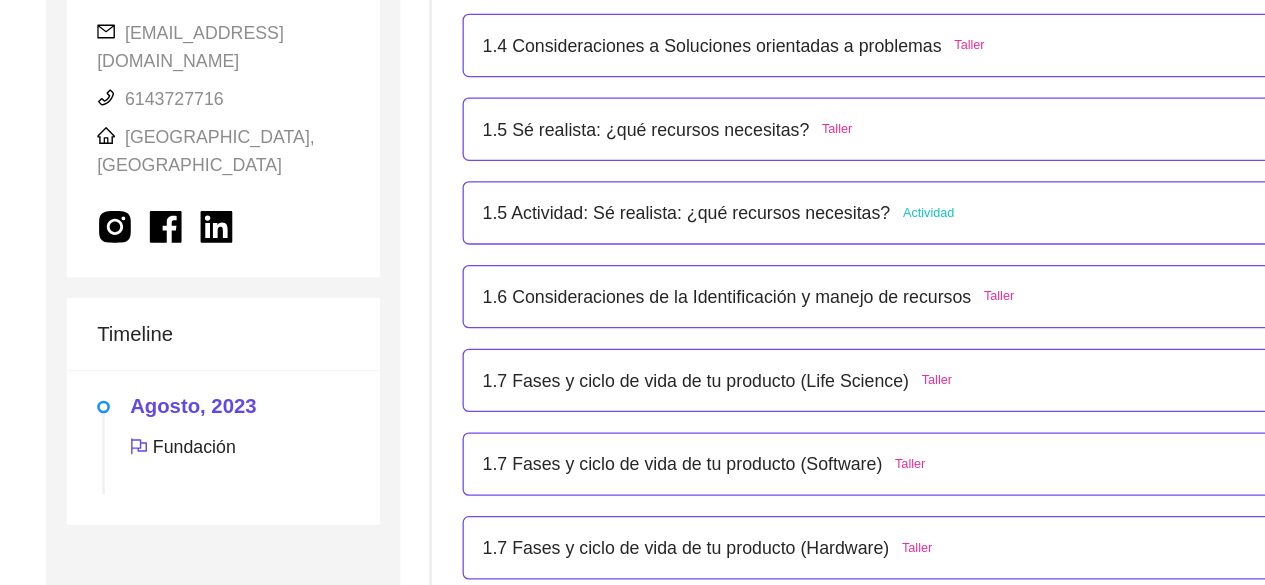 click on "1.5 Actividad: Sé realista: ¿qué recursos necesitas?" at bounding box center (703, 168) 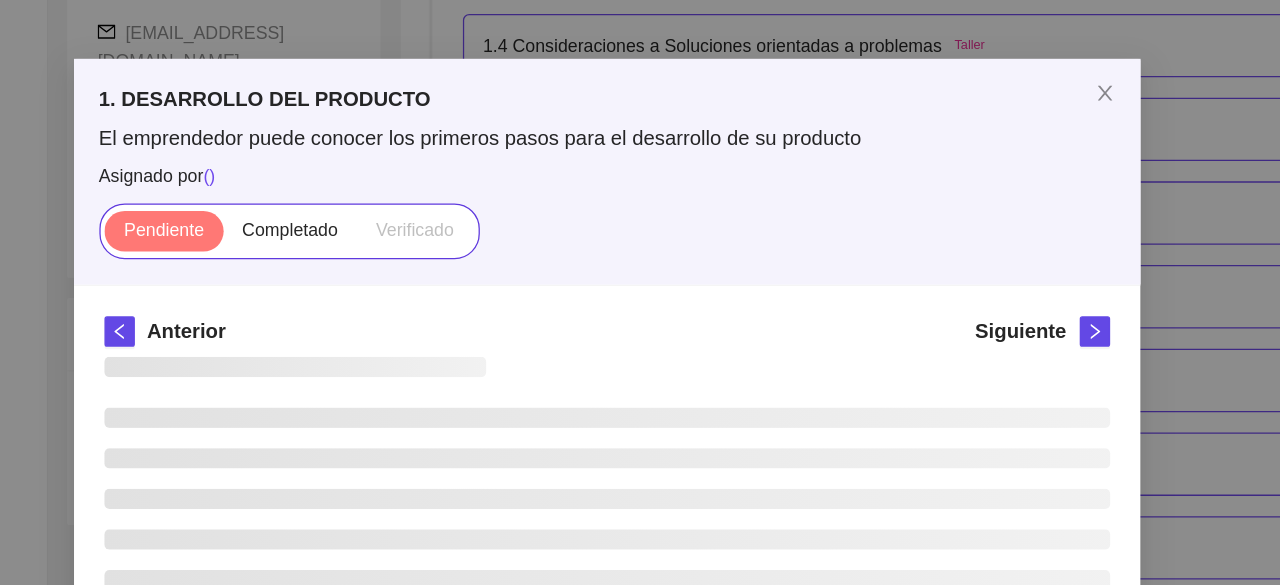scroll, scrollTop: 112, scrollLeft: 0, axis: vertical 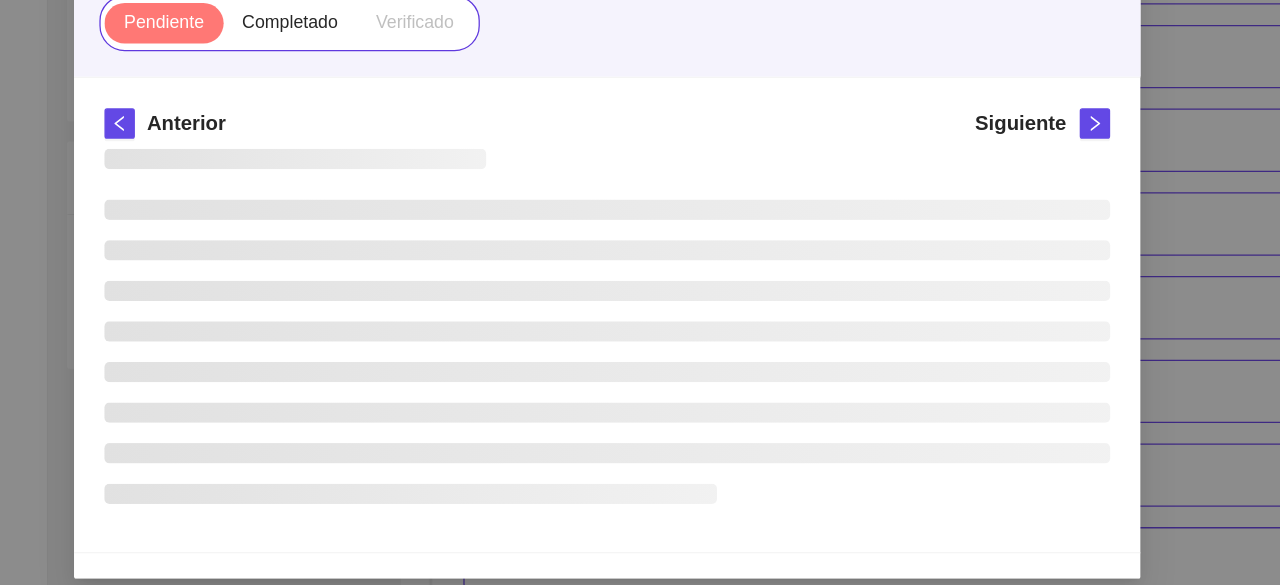 click on "1. DESARROLLO DEL PRODUCTO El emprendedor puede conocer los primeros pasos para el desarrollo de su producto
Asignado por    ( ) Pendiente Completado Verificado Anterior Siguiente Cancelar Aceptar" at bounding box center [640, 292] 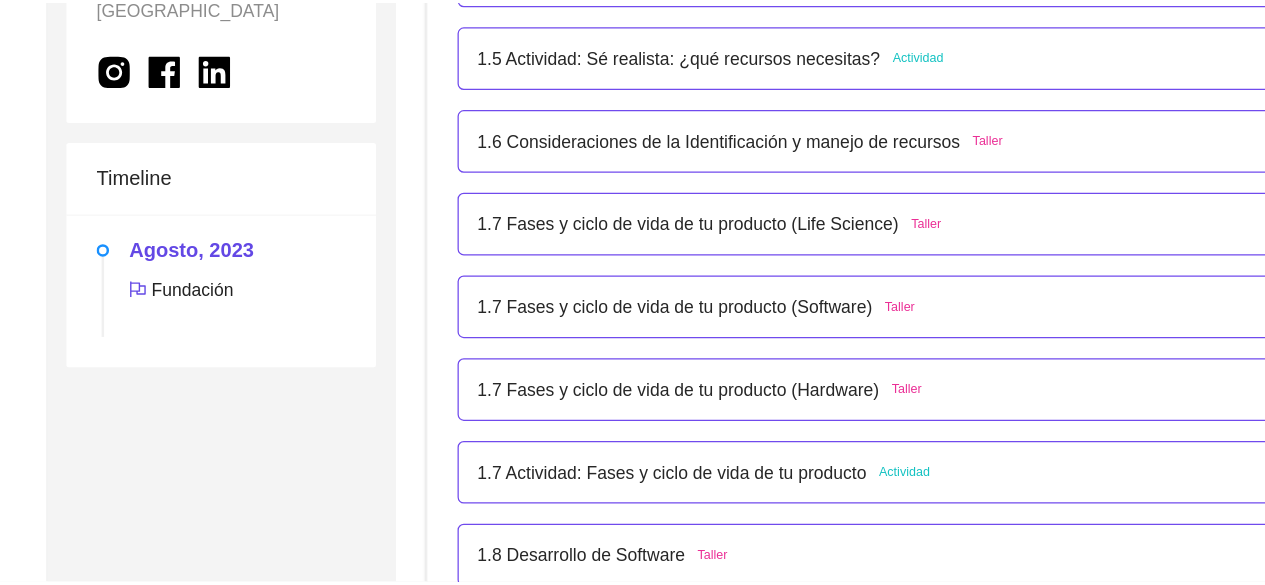 scroll, scrollTop: 12, scrollLeft: 0, axis: vertical 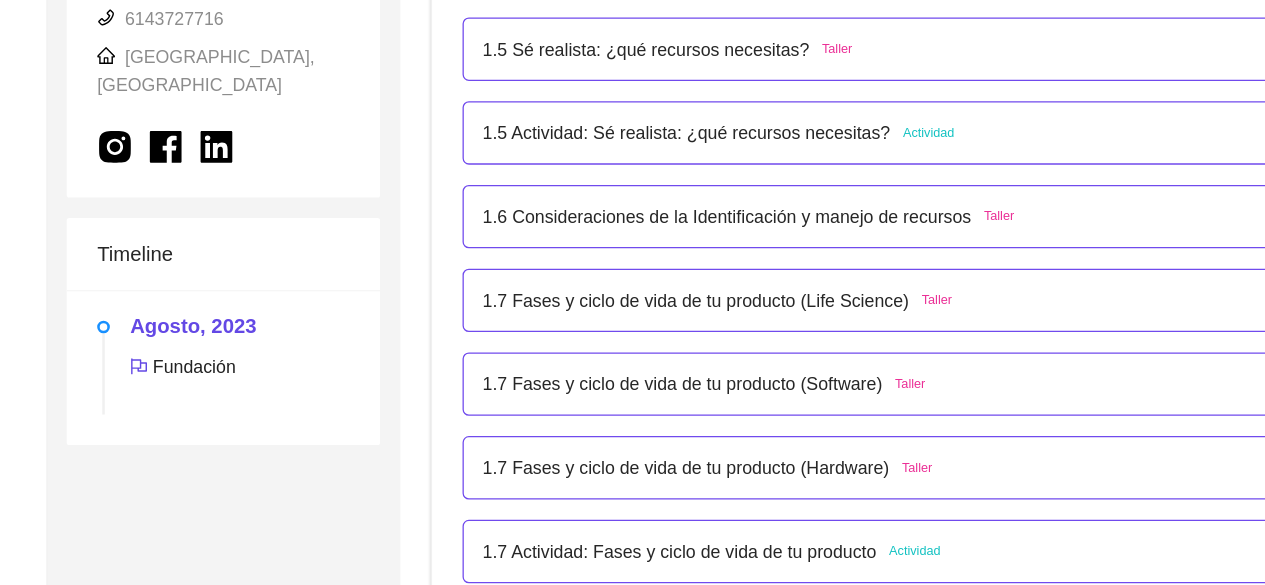 click on "1.6 Consideraciones de la Identificación y manejo de recursos" at bounding box center (735, 234) 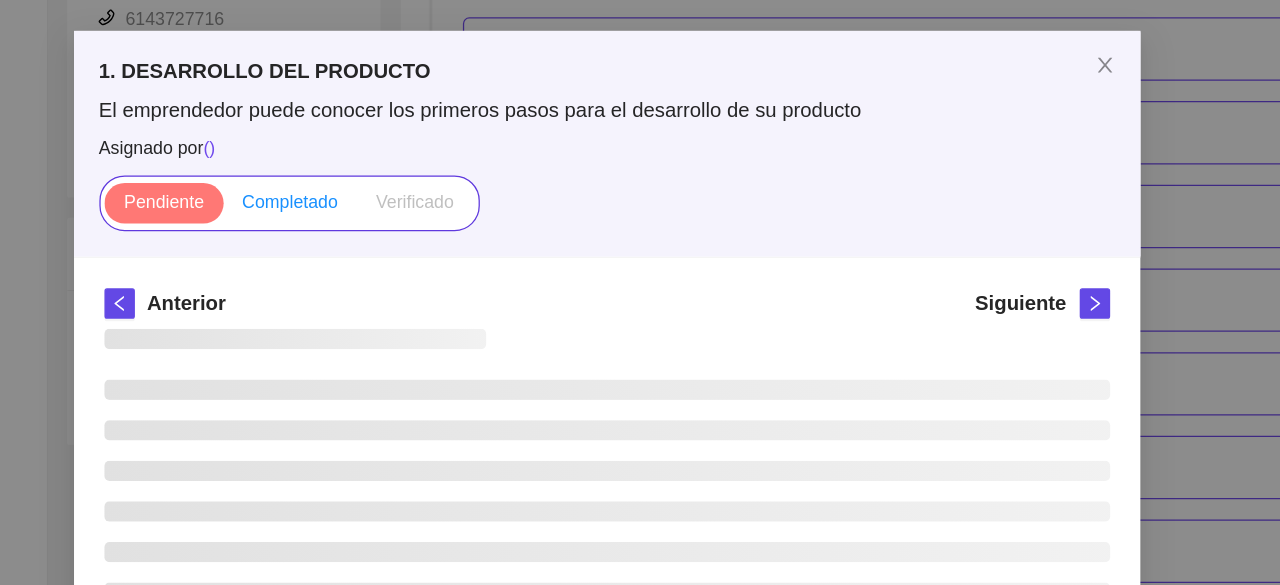click on "Completado" at bounding box center (391, 224) 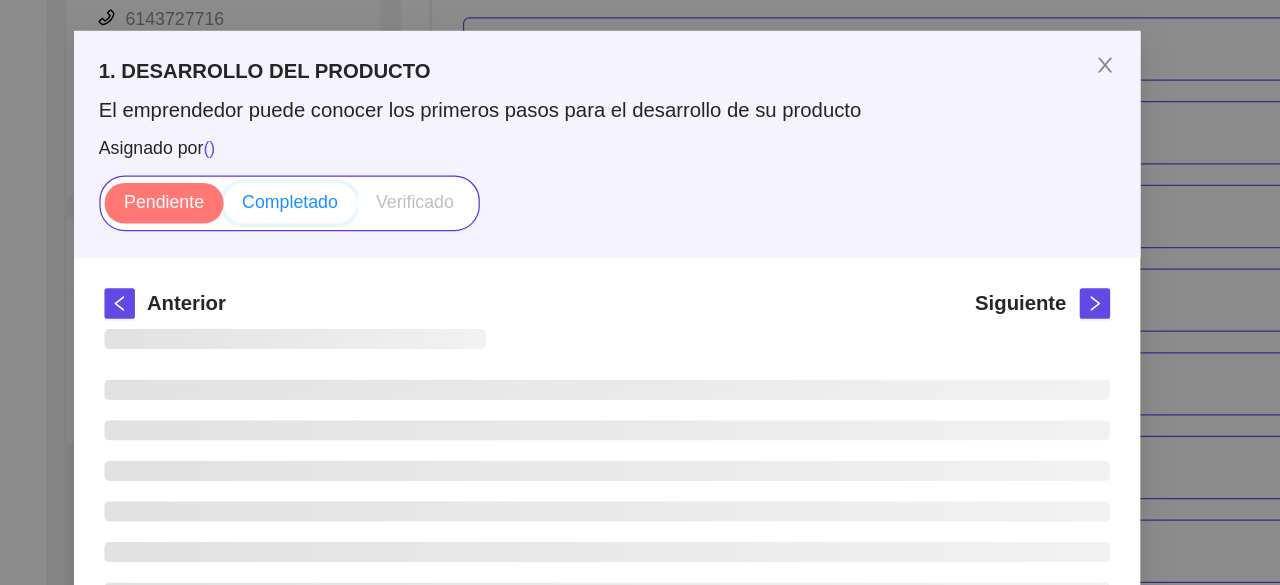 click on "Completado" at bounding box center [338, 228] 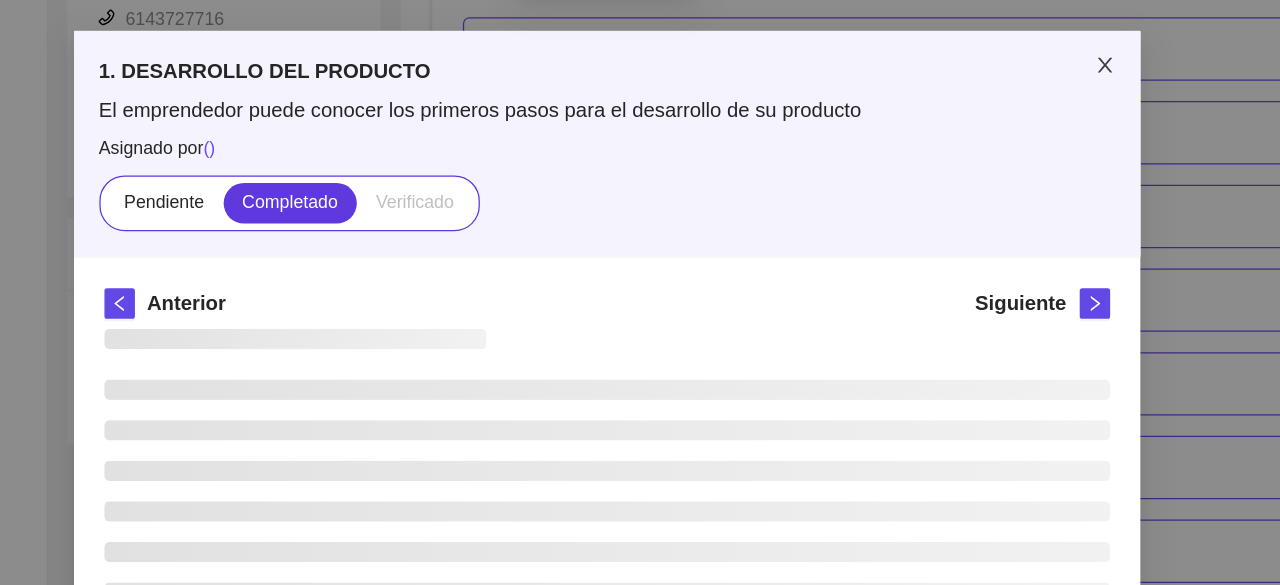 click at bounding box center [1033, 116] 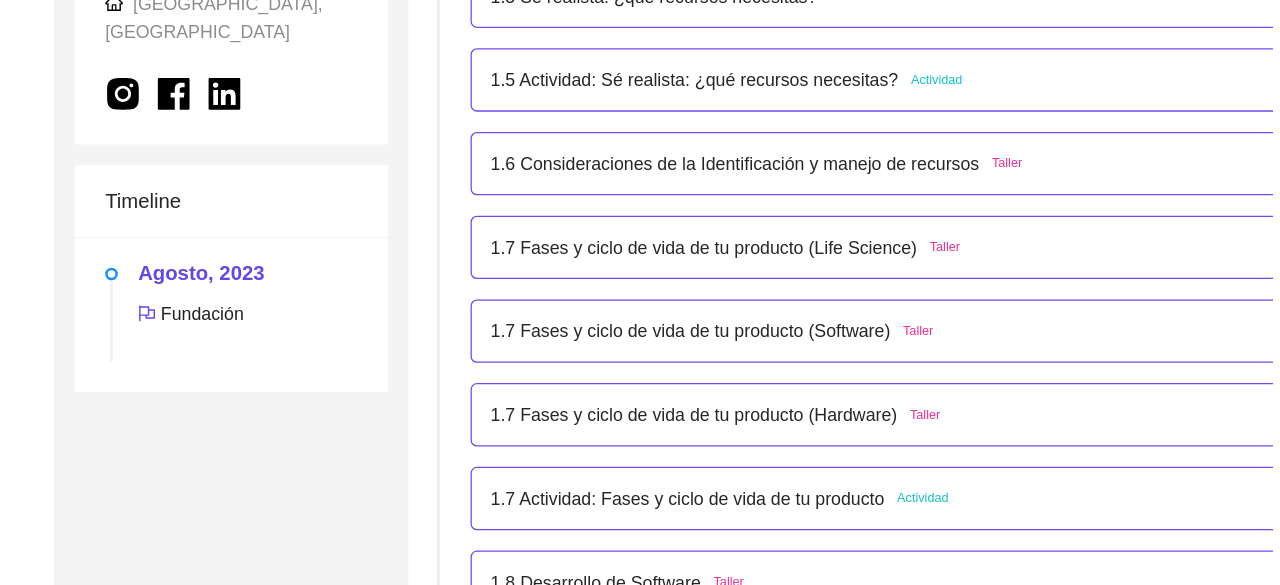 scroll, scrollTop: 775, scrollLeft: 0, axis: vertical 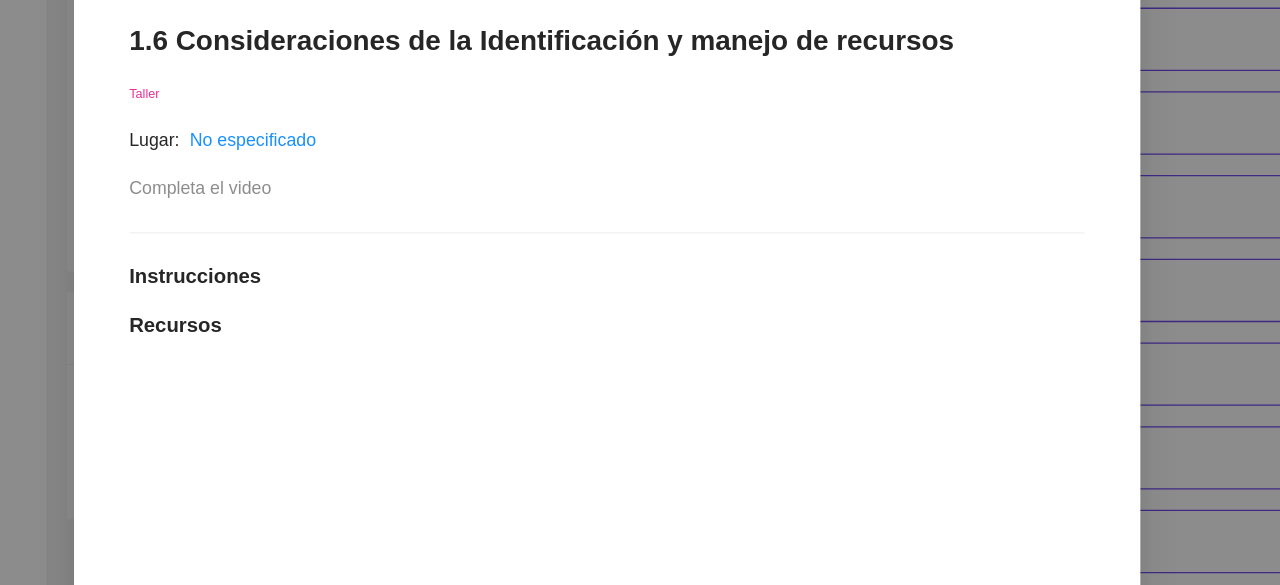 click on "Asignado por  Ana Sofia Contreras Córdova   ( Coordinador ) Pendiente Completado Verificado Anterior Siguiente 1.6 Consideraciones de la Identificación y manejo de recursos Taller Lugar: No especificado Completa el video Instrucciones Recursos link https://youtu.be/OmKBvg3X4Yg Historial de entrega No hay datos Comentarios Enviar comentarios Cancelar Aceptar" at bounding box center [640, 292] 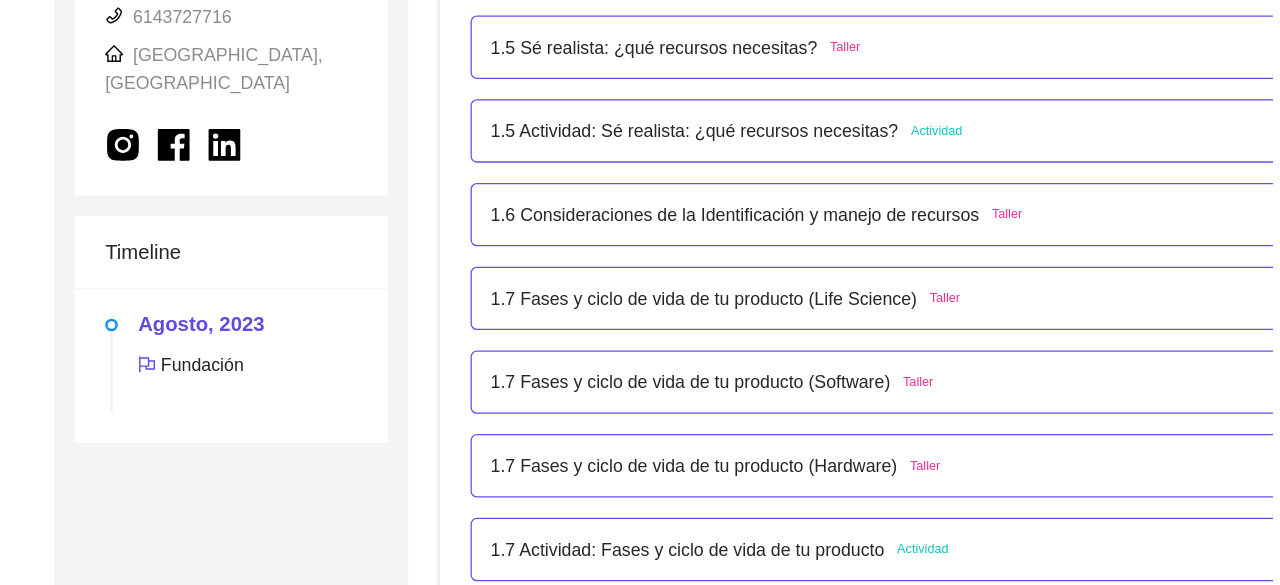 scroll, scrollTop: 775, scrollLeft: 0, axis: vertical 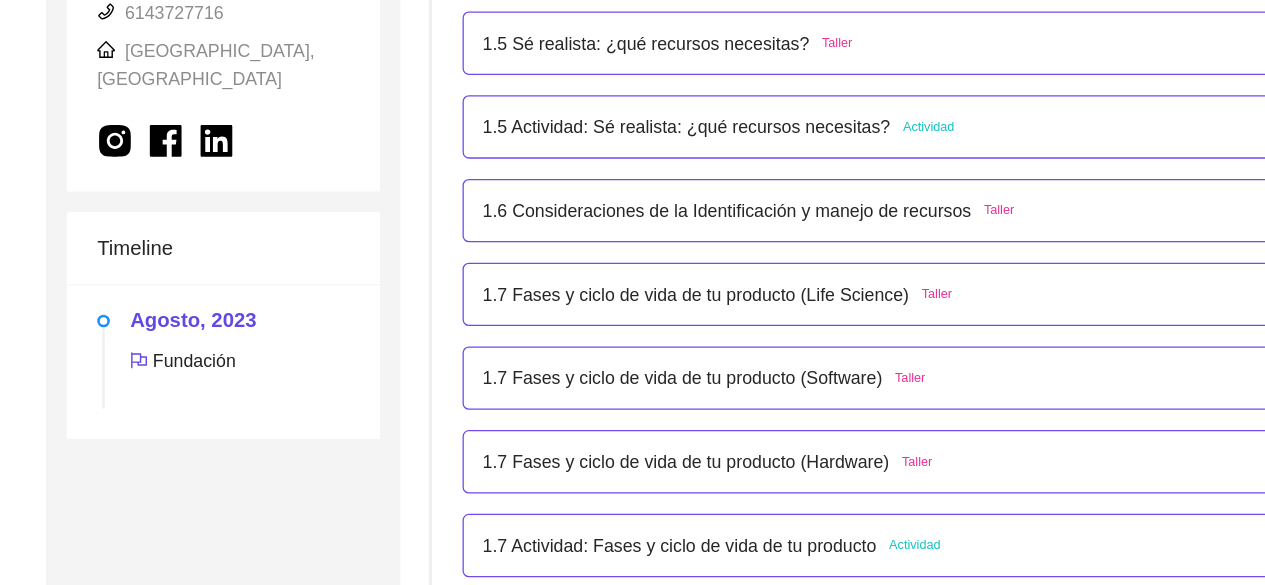click on "1.7 Fases y ciclo de vida de tu producto (Life Science)" at bounding box center (711, 295) 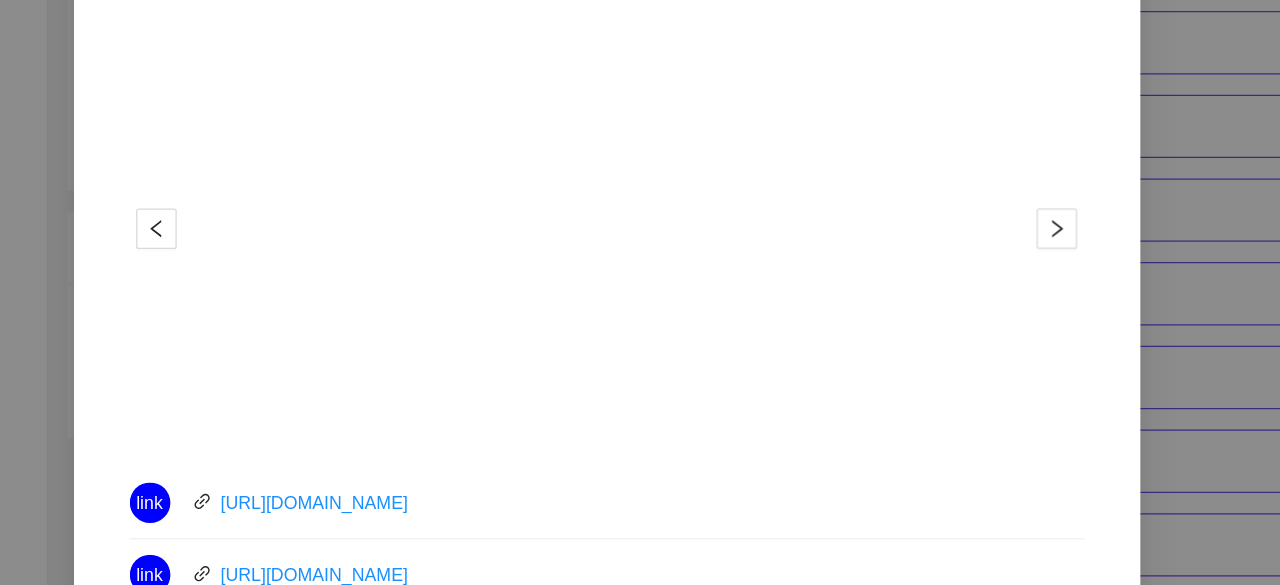 scroll, scrollTop: 511, scrollLeft: 0, axis: vertical 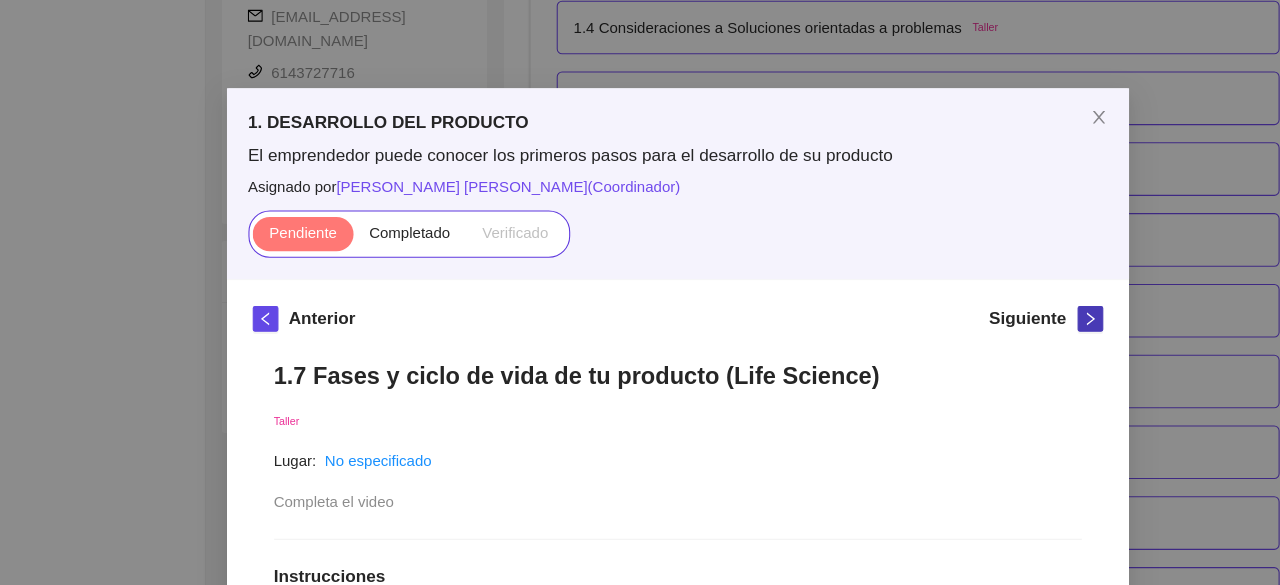 click at bounding box center [1025, 303] 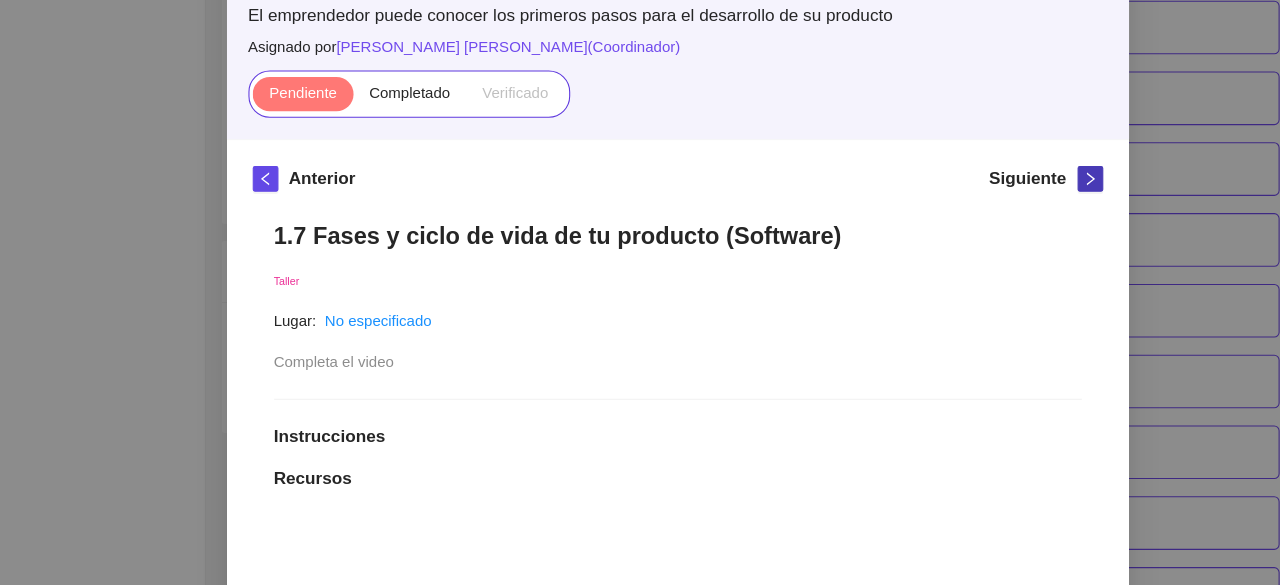 scroll, scrollTop: 147, scrollLeft: 0, axis: vertical 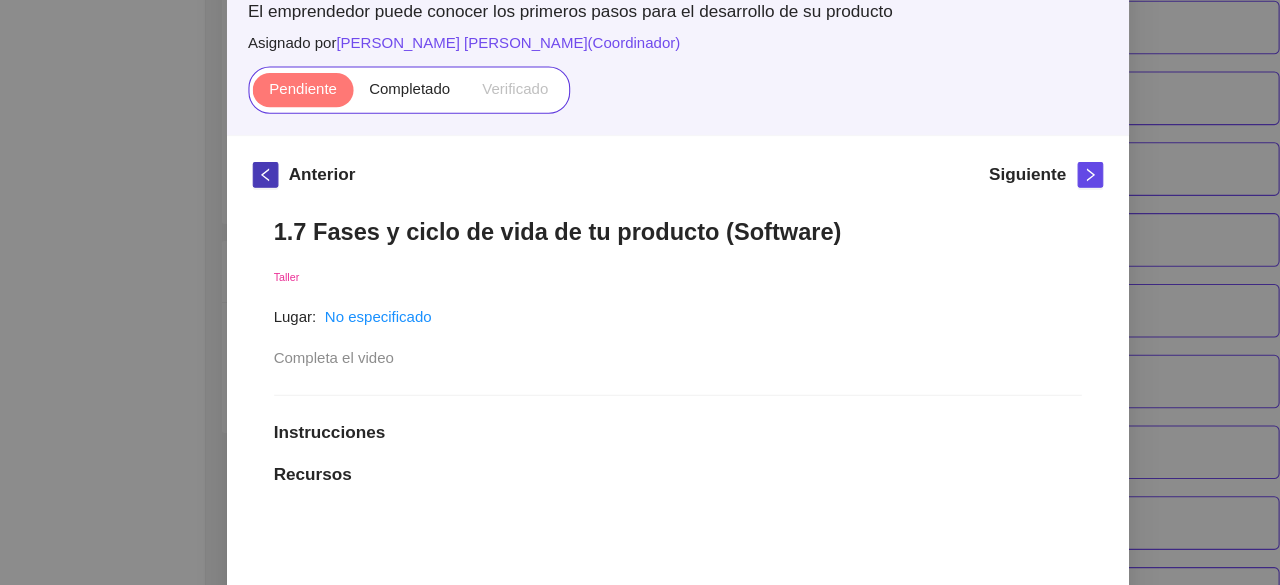 click at bounding box center [256, 168] 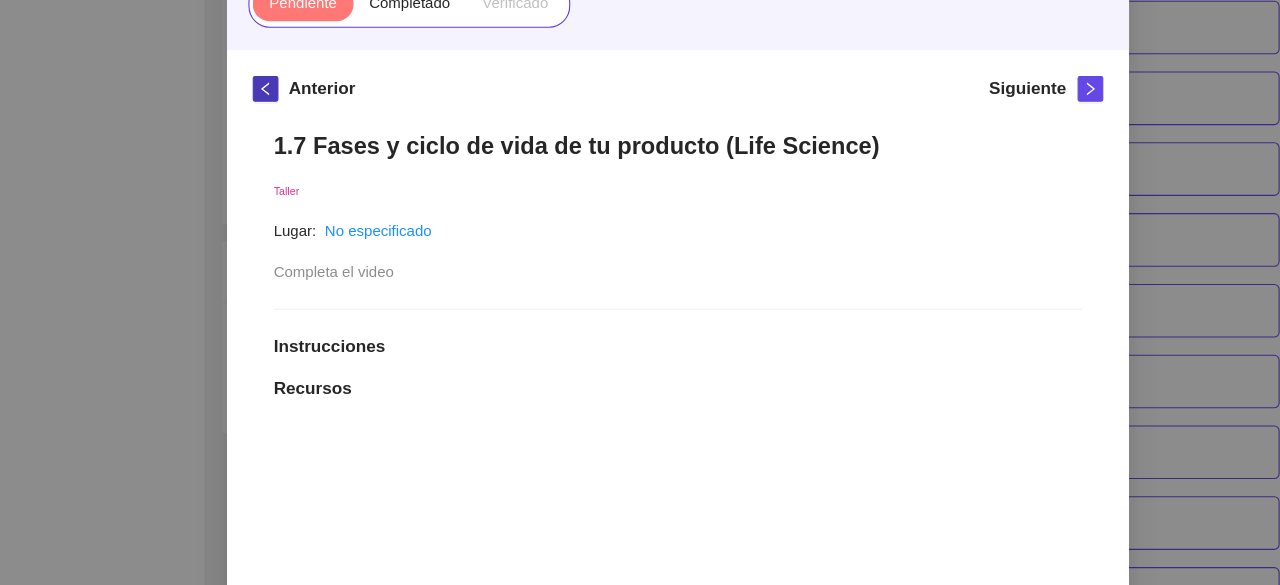 scroll, scrollTop: 262, scrollLeft: 0, axis: vertical 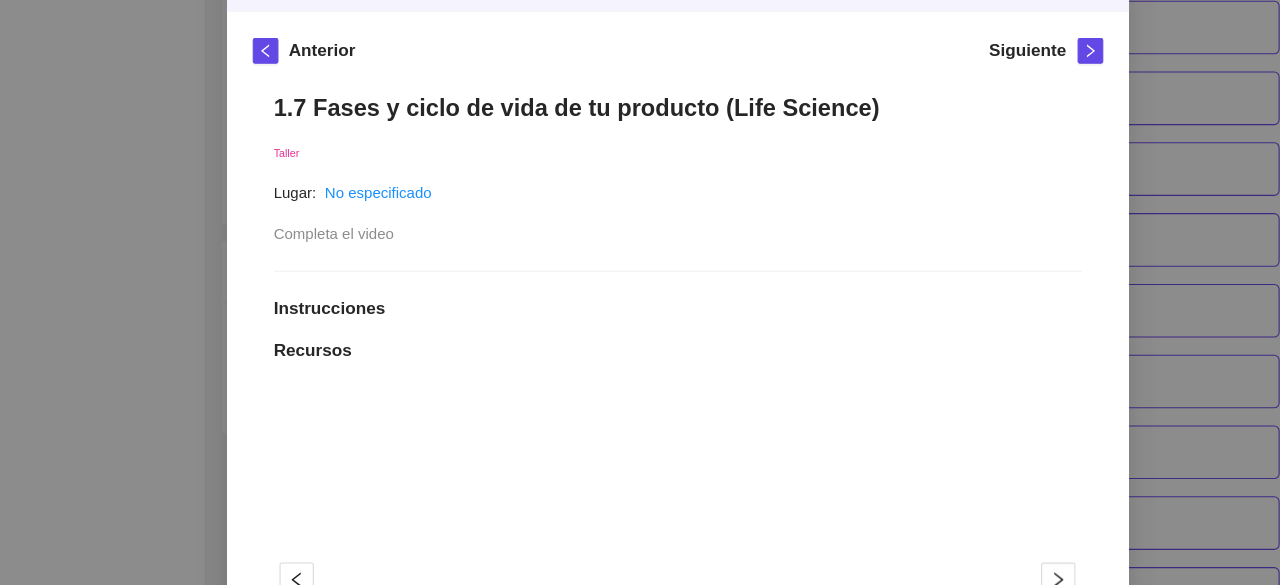 drag, startPoint x: 514, startPoint y: 149, endPoint x: 809, endPoint y: 155, distance: 295.061 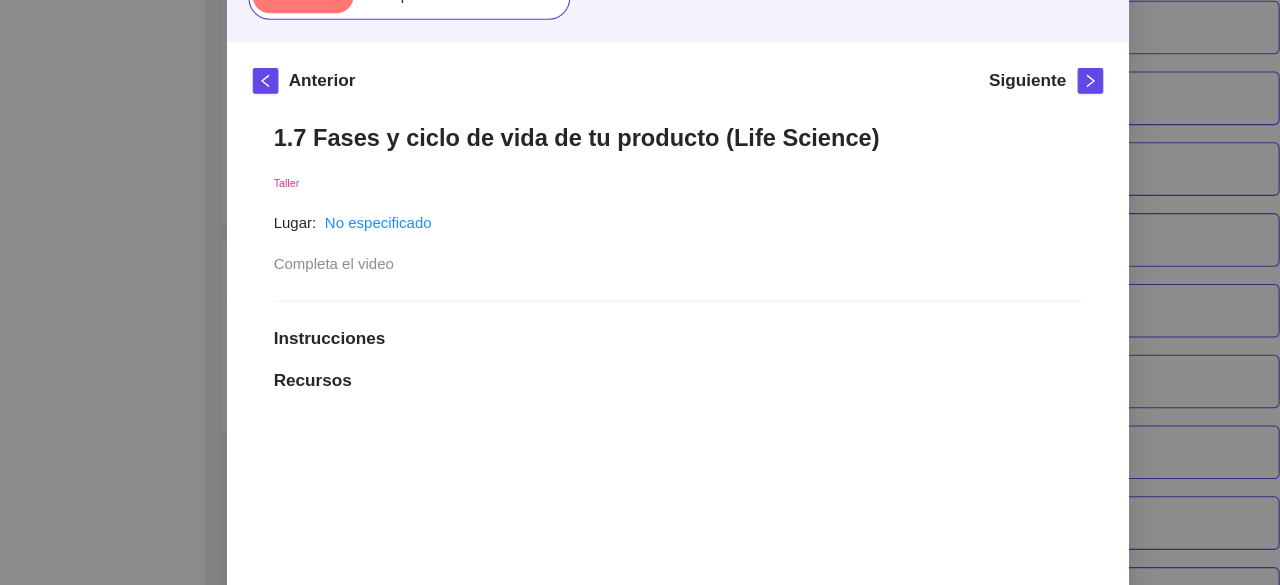 scroll, scrollTop: 232, scrollLeft: 0, axis: vertical 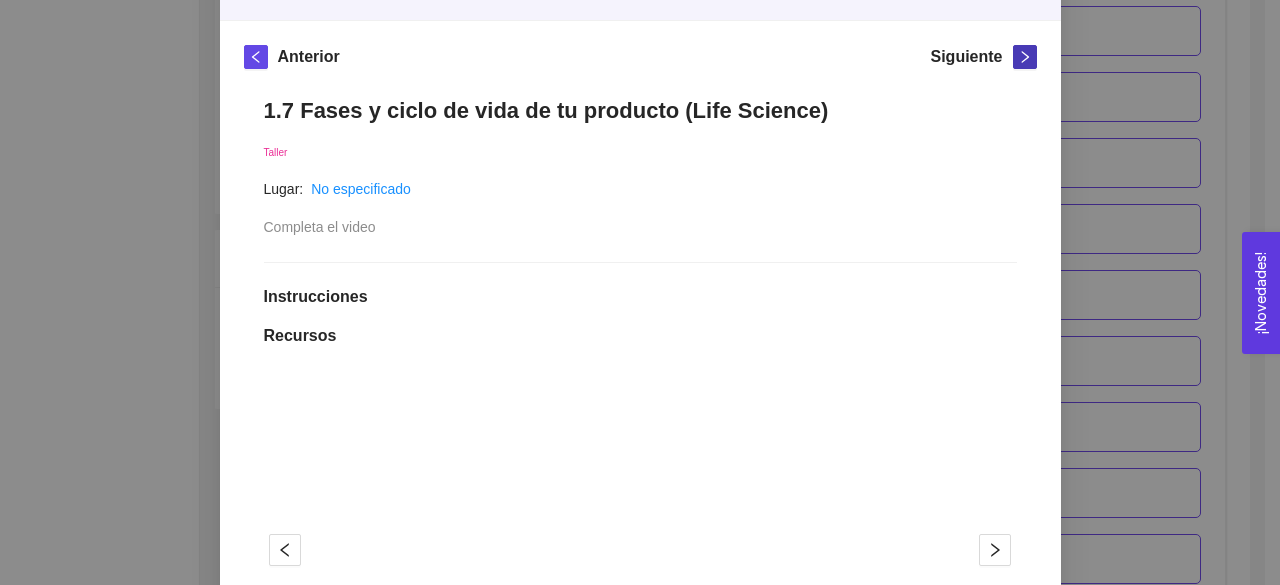 click at bounding box center (1025, 57) 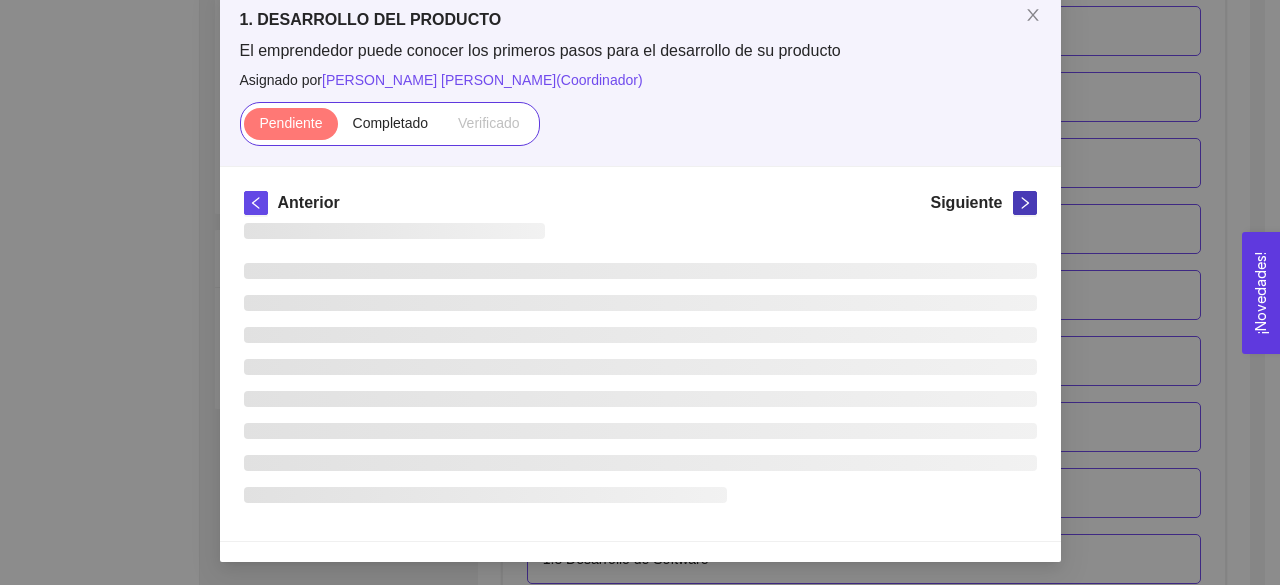 scroll, scrollTop: 258, scrollLeft: 0, axis: vertical 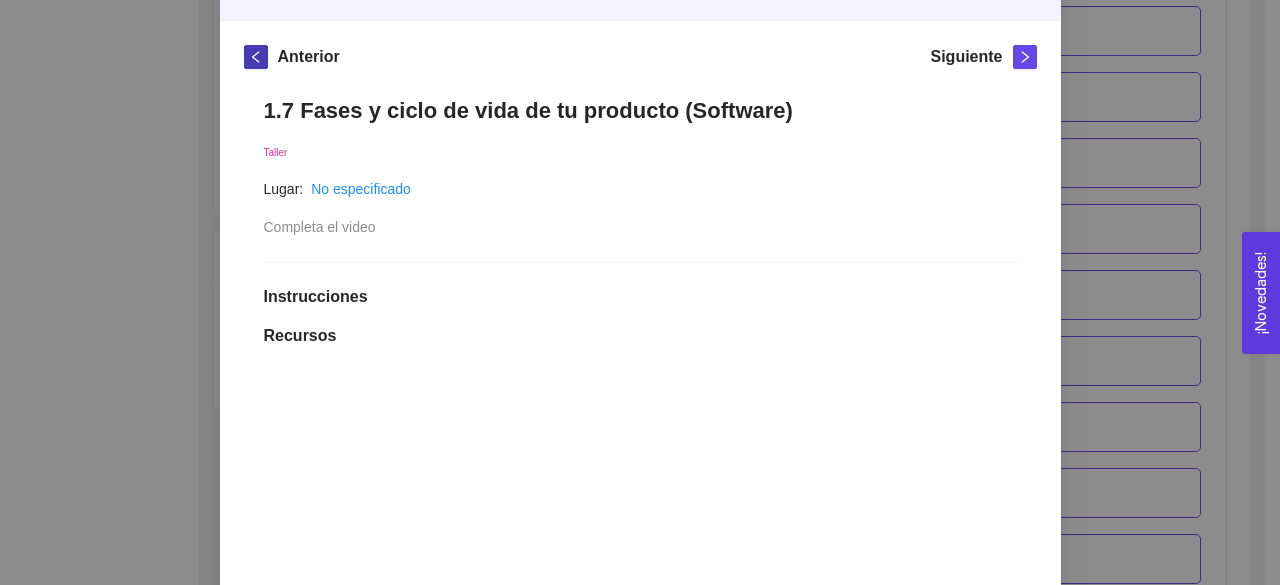 click 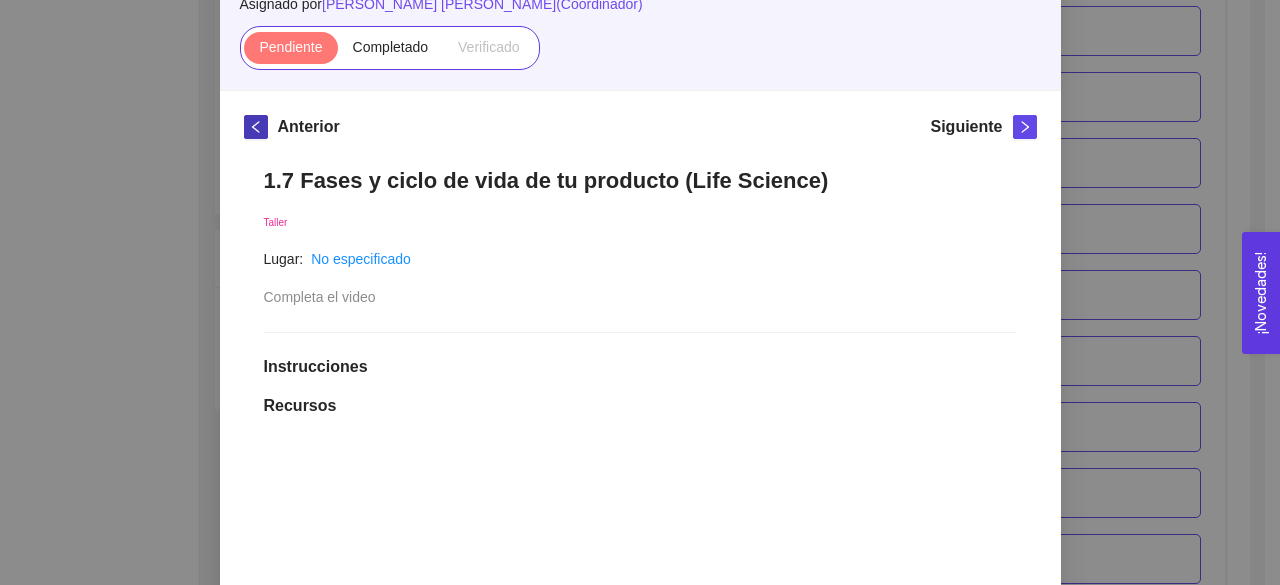 scroll, scrollTop: 188, scrollLeft: 0, axis: vertical 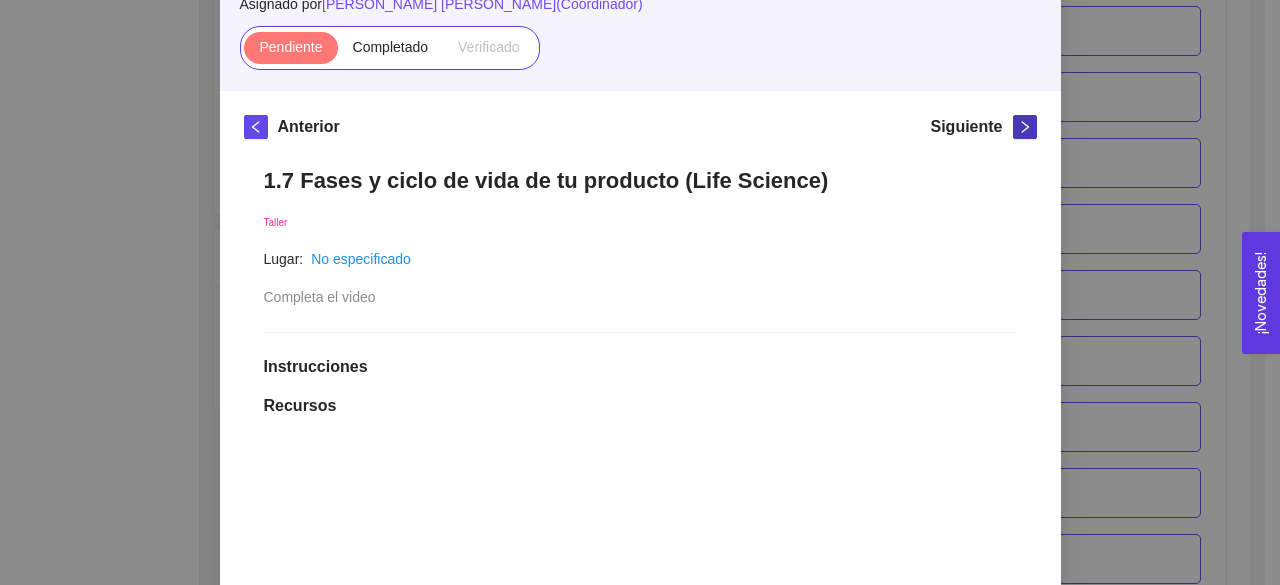 click 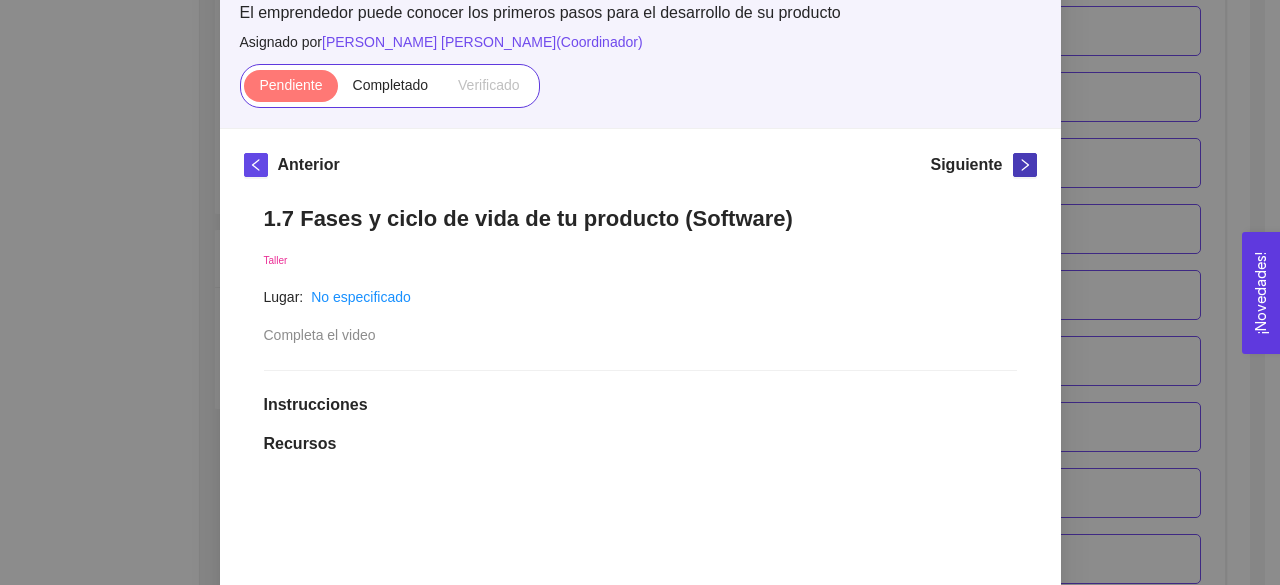 scroll, scrollTop: 138, scrollLeft: 0, axis: vertical 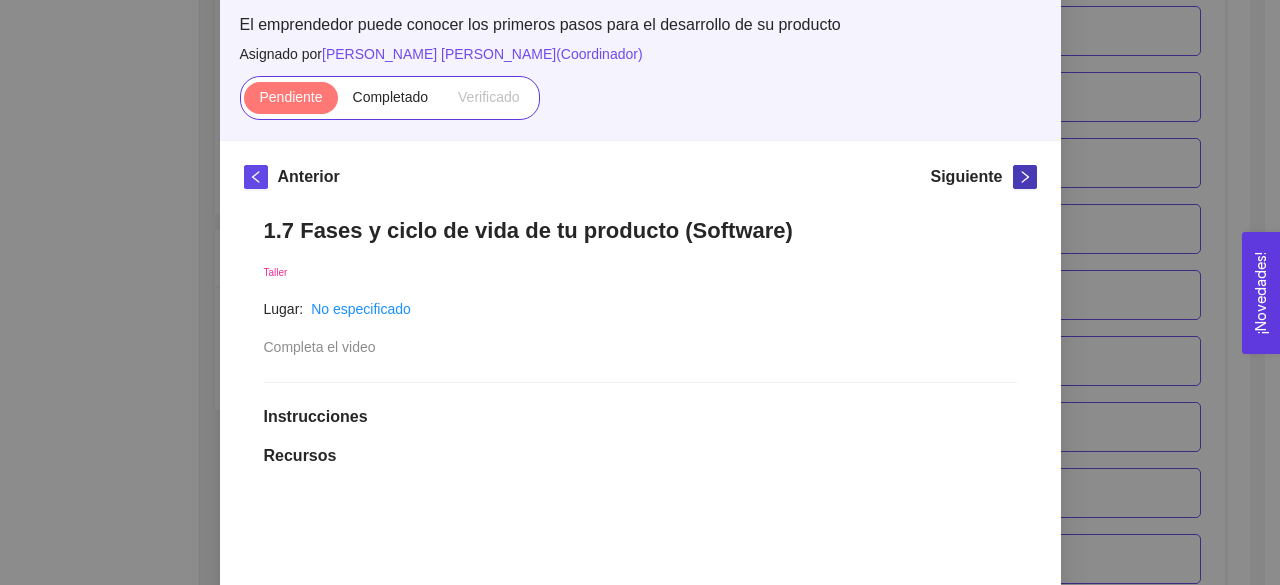 click 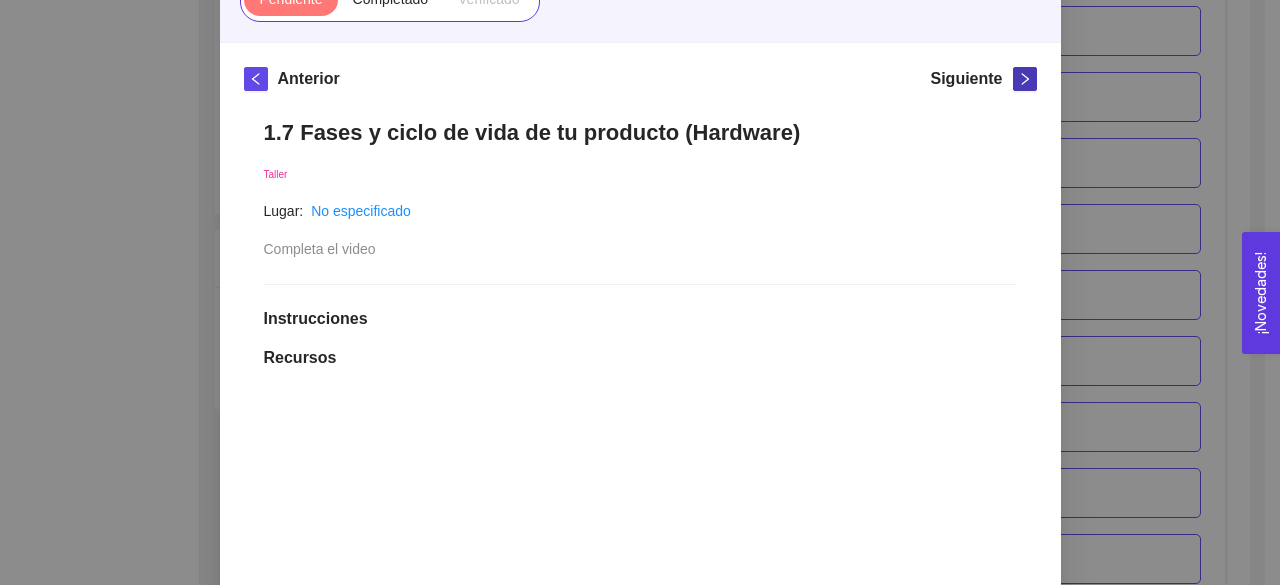 scroll, scrollTop: 234, scrollLeft: 0, axis: vertical 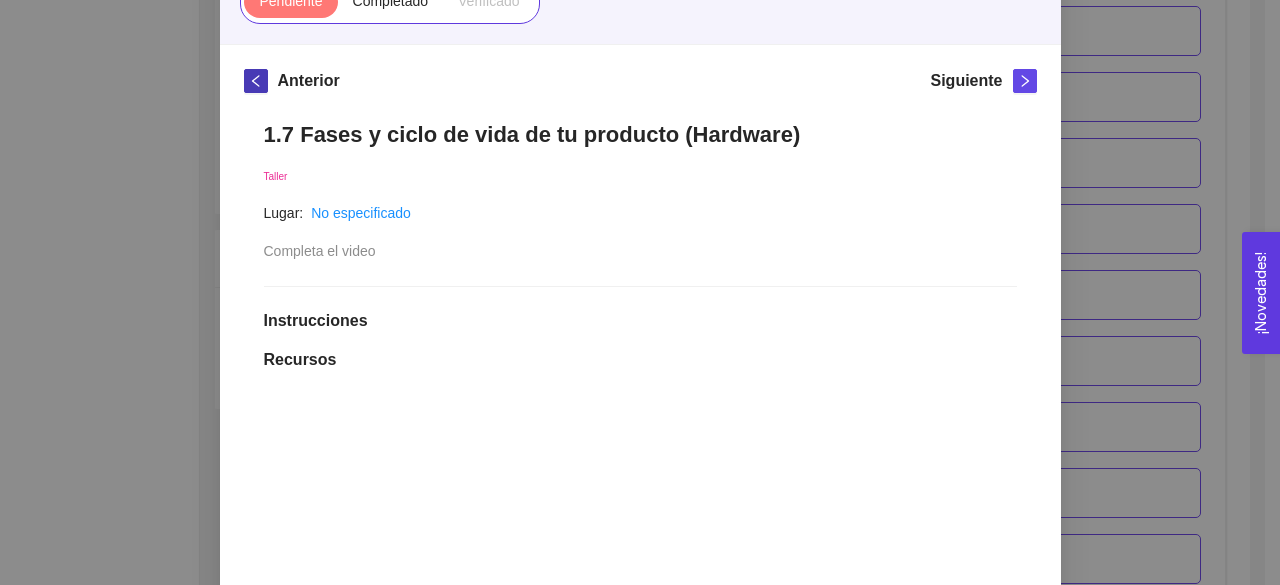 click 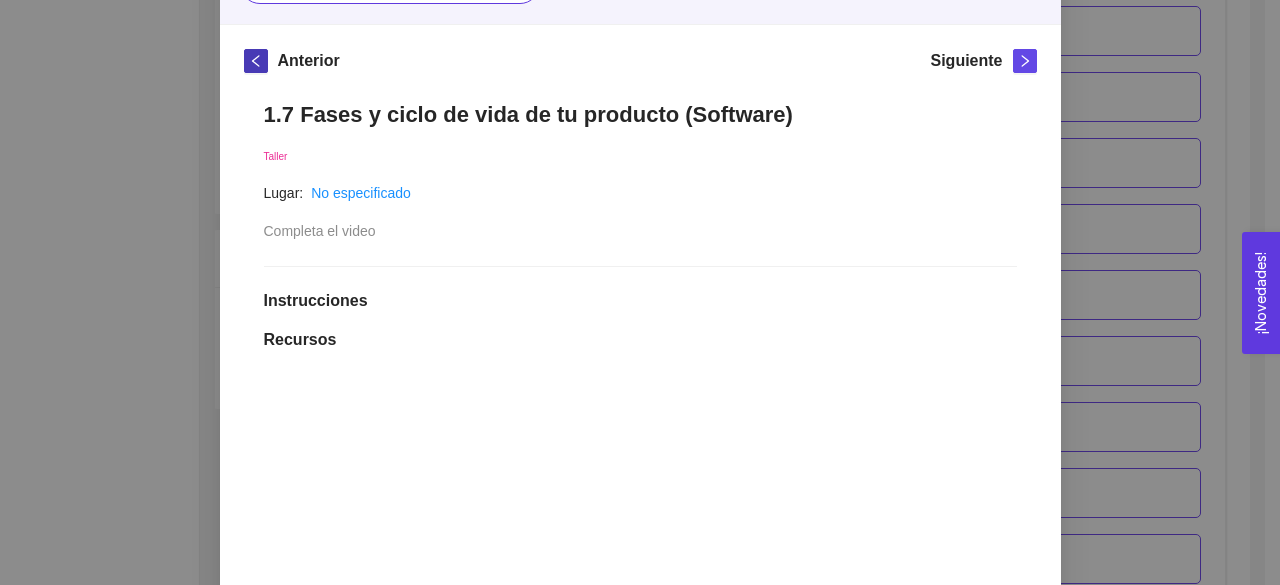 scroll, scrollTop: 282, scrollLeft: 0, axis: vertical 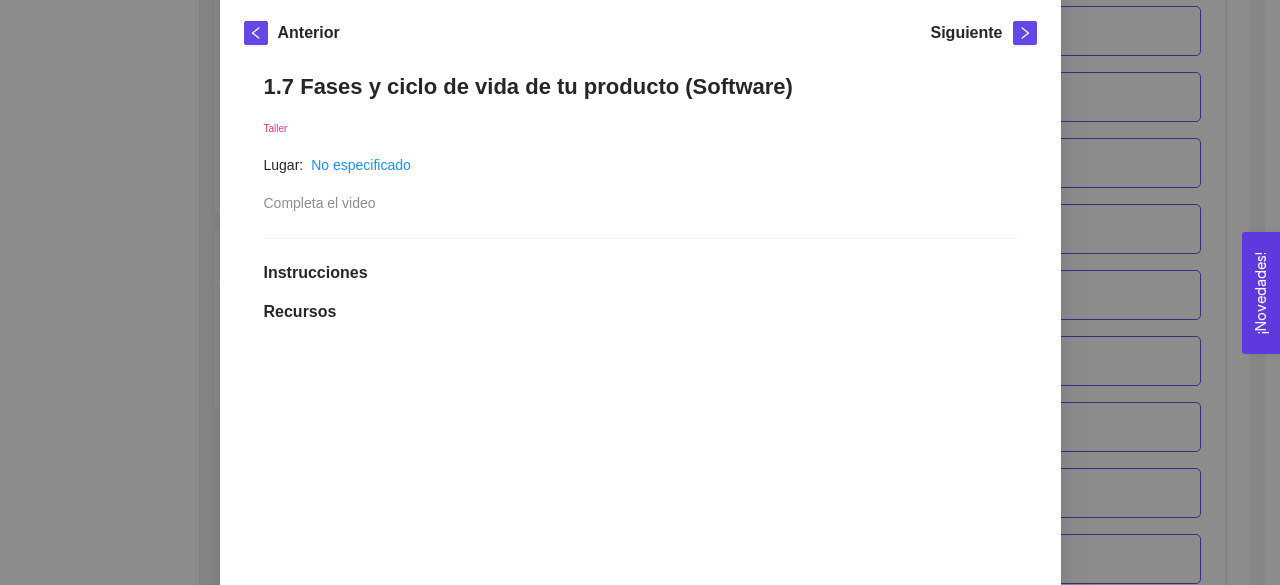 click on "1.7 Fases y ciclo de vida de tu producto (Software)" at bounding box center [640, 86] 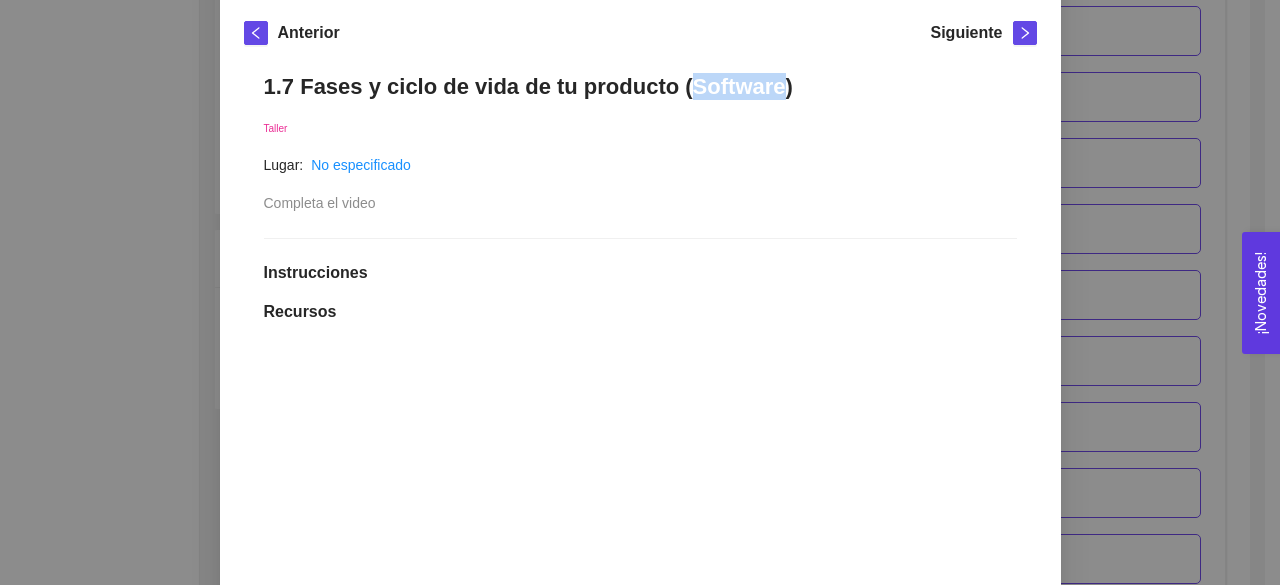 click on "1.7 Fases y ciclo de vida de tu producto (Software)" at bounding box center (640, 86) 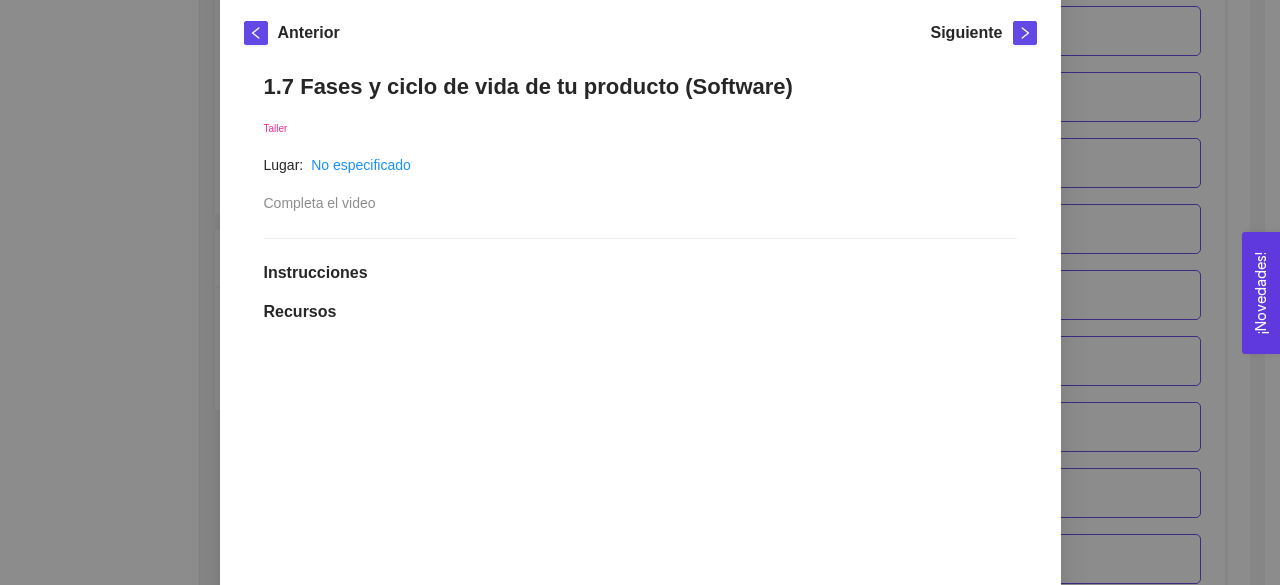 click on "Taller" at bounding box center [640, 127] 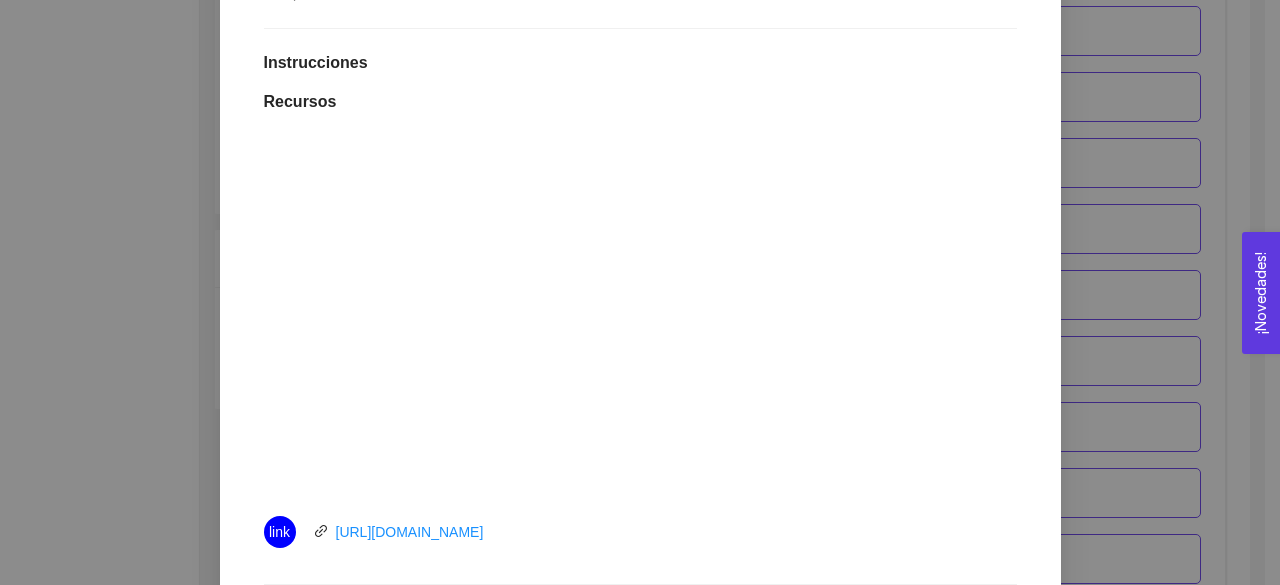 scroll, scrollTop: 498, scrollLeft: 0, axis: vertical 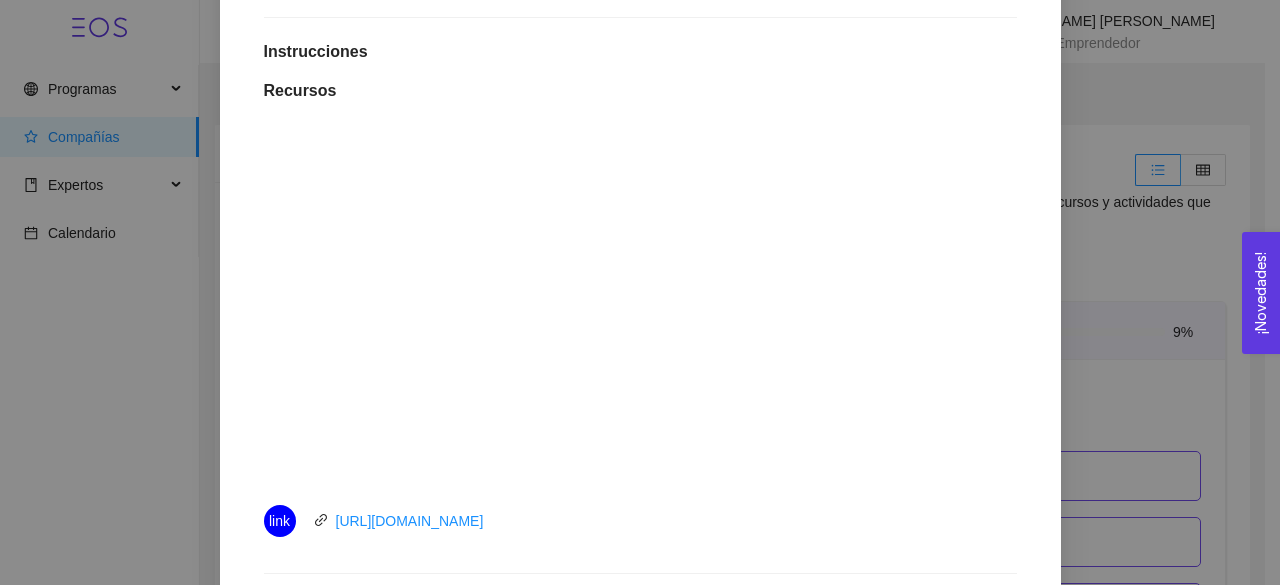 click on "1. DESARROLLO DEL PRODUCTO El emprendedor puede conocer los primeros pasos para el desarrollo de su producto
Asignado por  Ana Sofia Contreras Córdova   ( Coordinador ) Pendiente Completado Verificado Anterior Siguiente 1.7 Fases y ciclo de vida de tu producto (Software) Taller Lugar: No especificado Completa el video Instrucciones Recursos link https://youtu.be/2nlW2eR6-bs Historial de entrega No hay datos Comentarios Enviar comentarios Cancelar Aceptar" at bounding box center (640, 292) 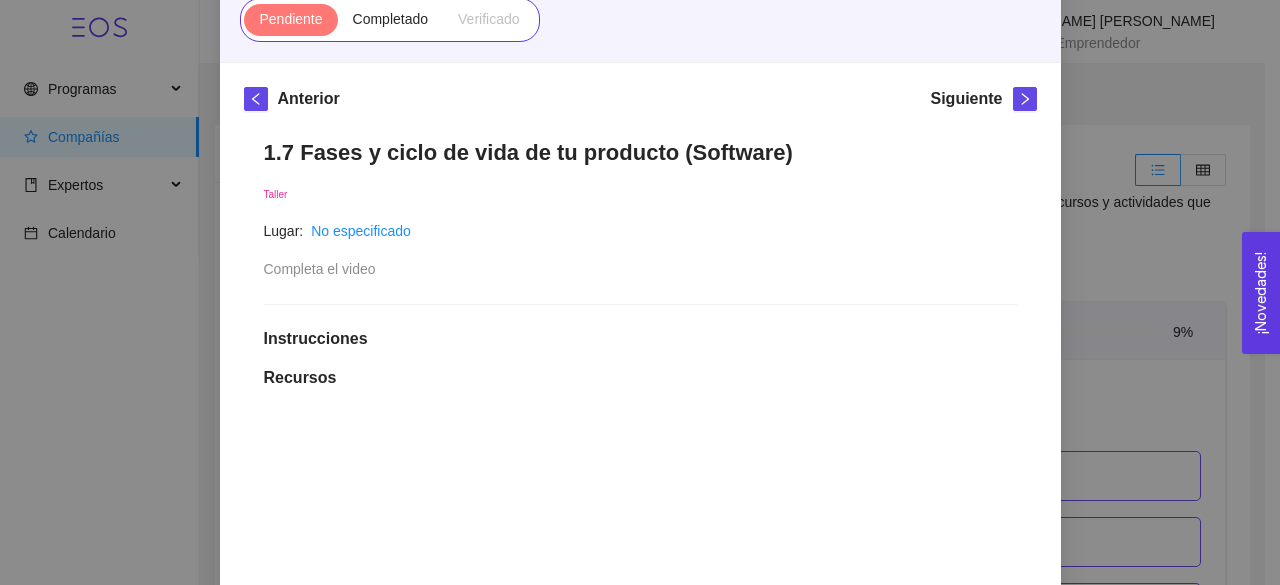scroll, scrollTop: 212, scrollLeft: 0, axis: vertical 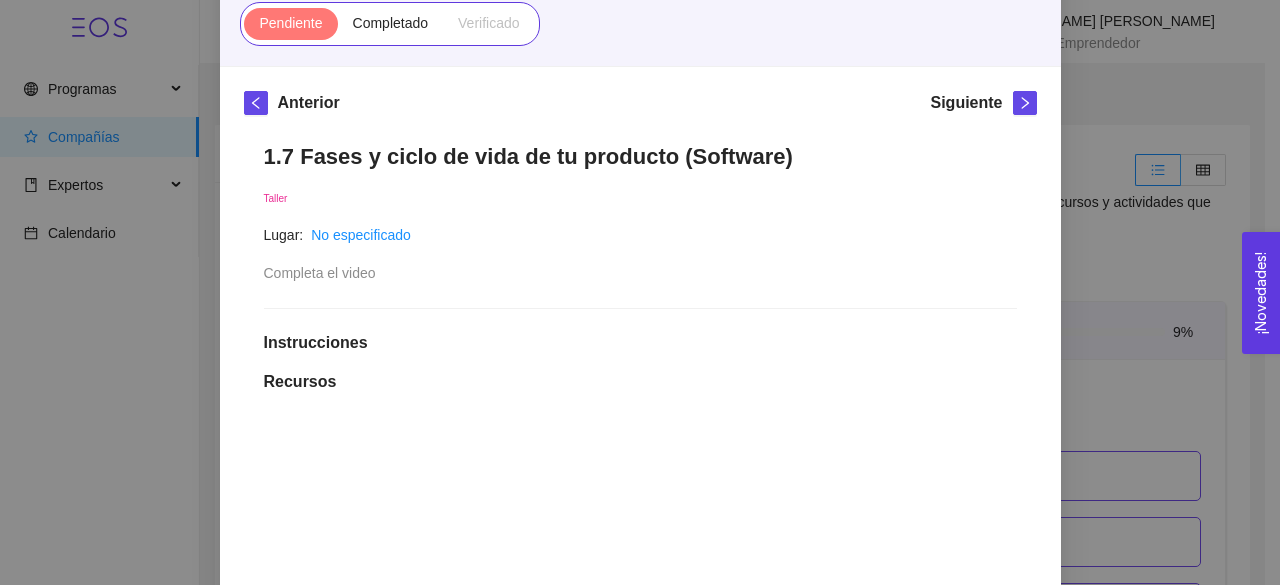 click on "Siguiente" at bounding box center [983, 107] 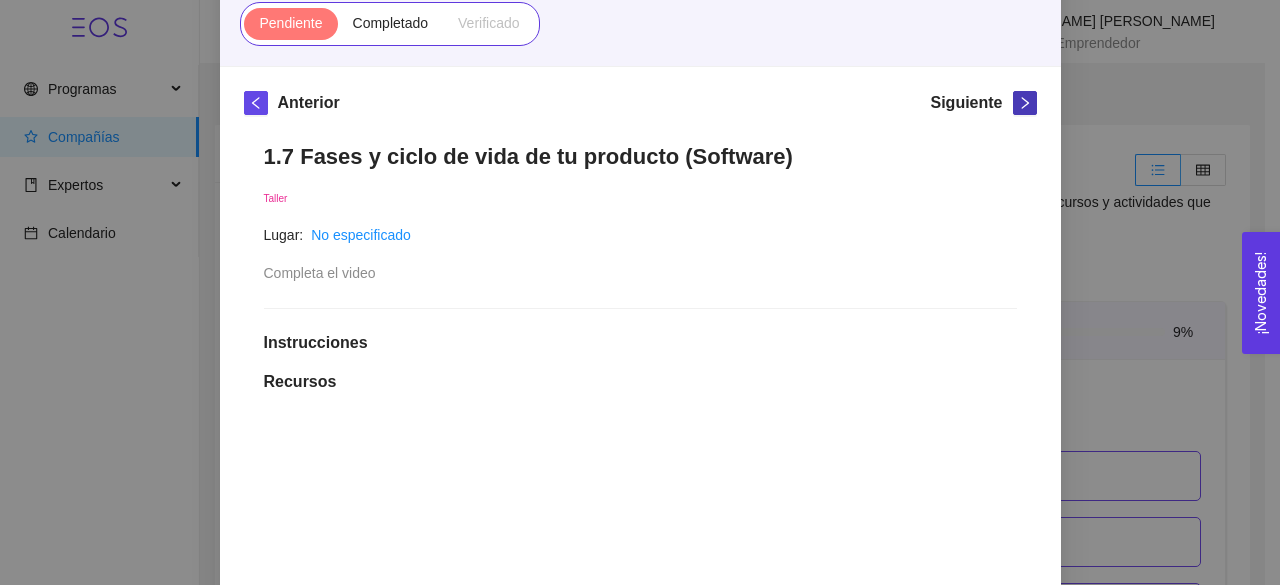 click 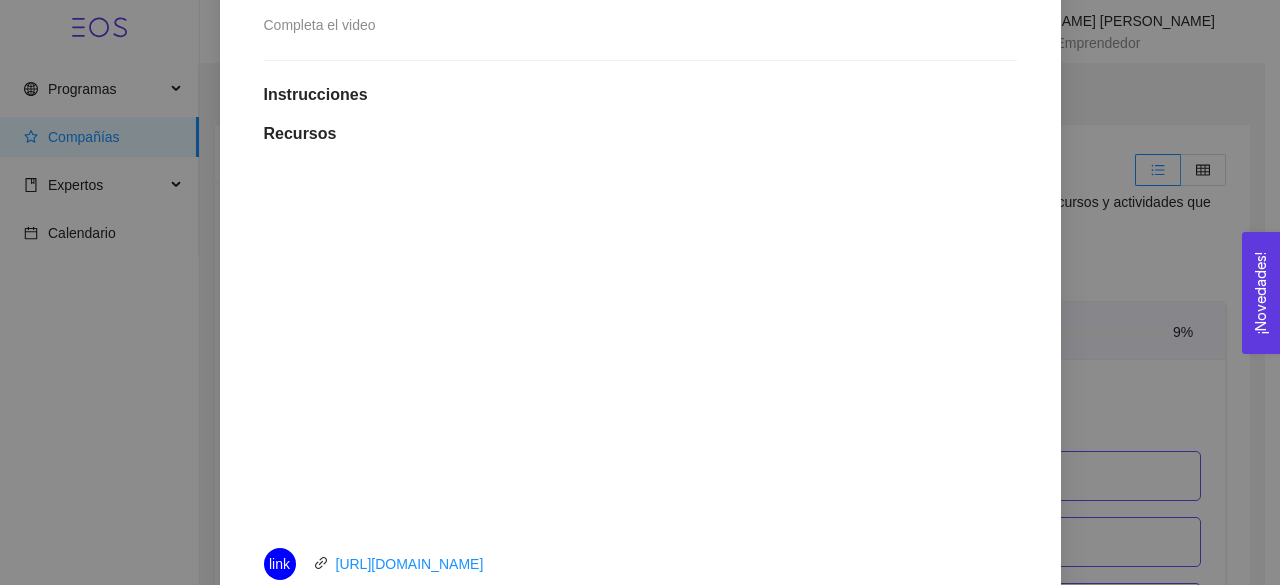 scroll, scrollTop: 462, scrollLeft: 0, axis: vertical 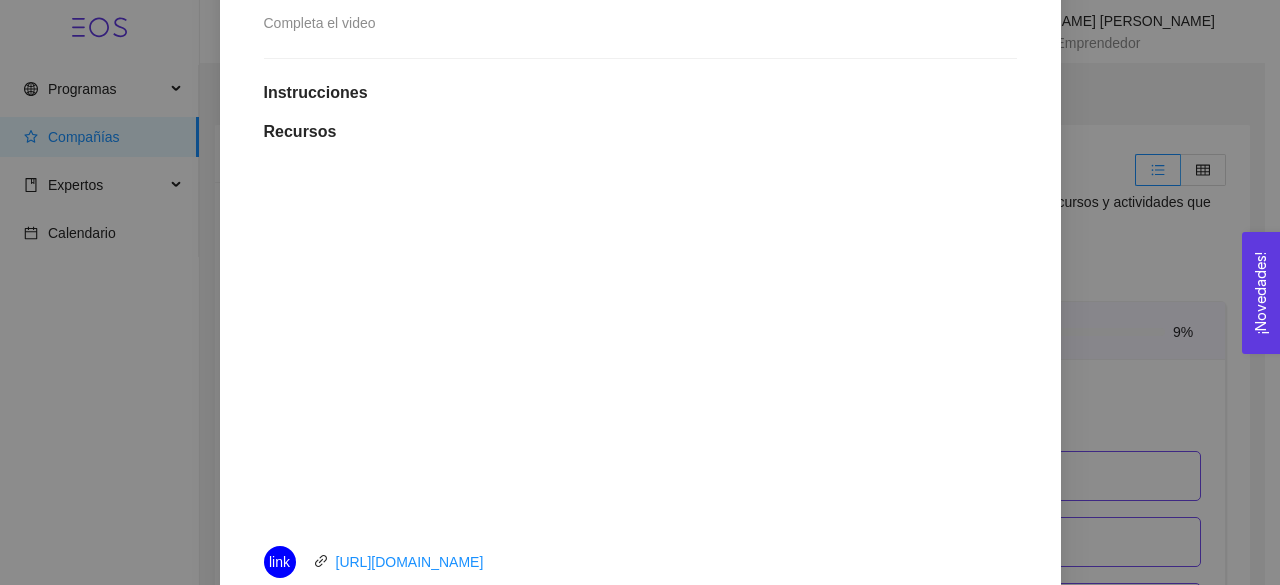 type 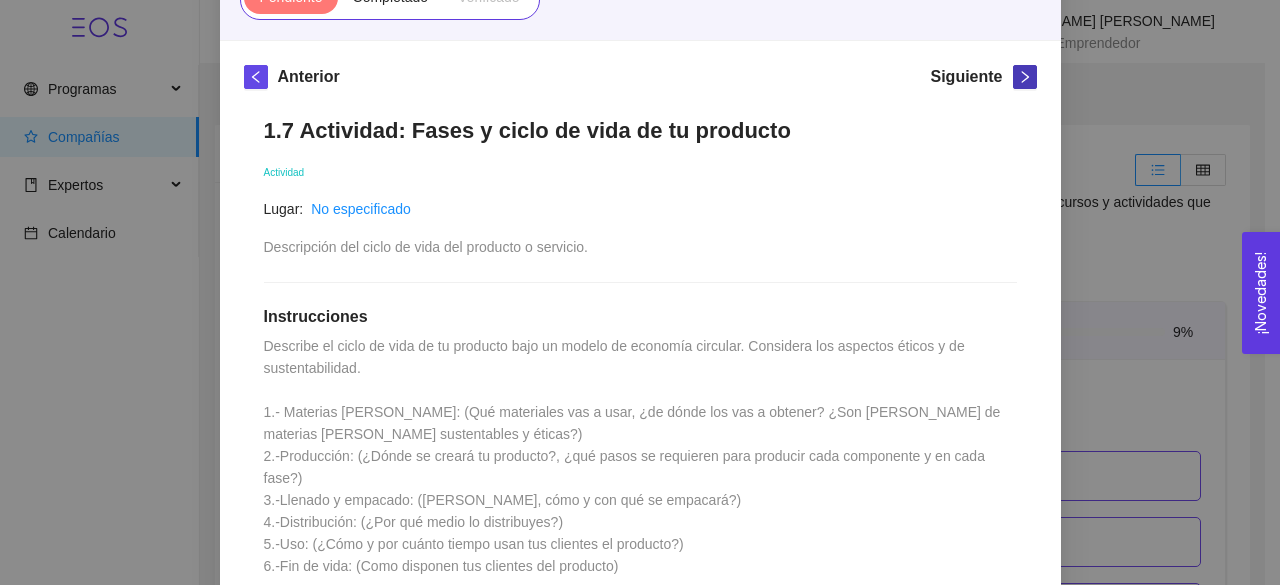 scroll, scrollTop: 118, scrollLeft: 0, axis: vertical 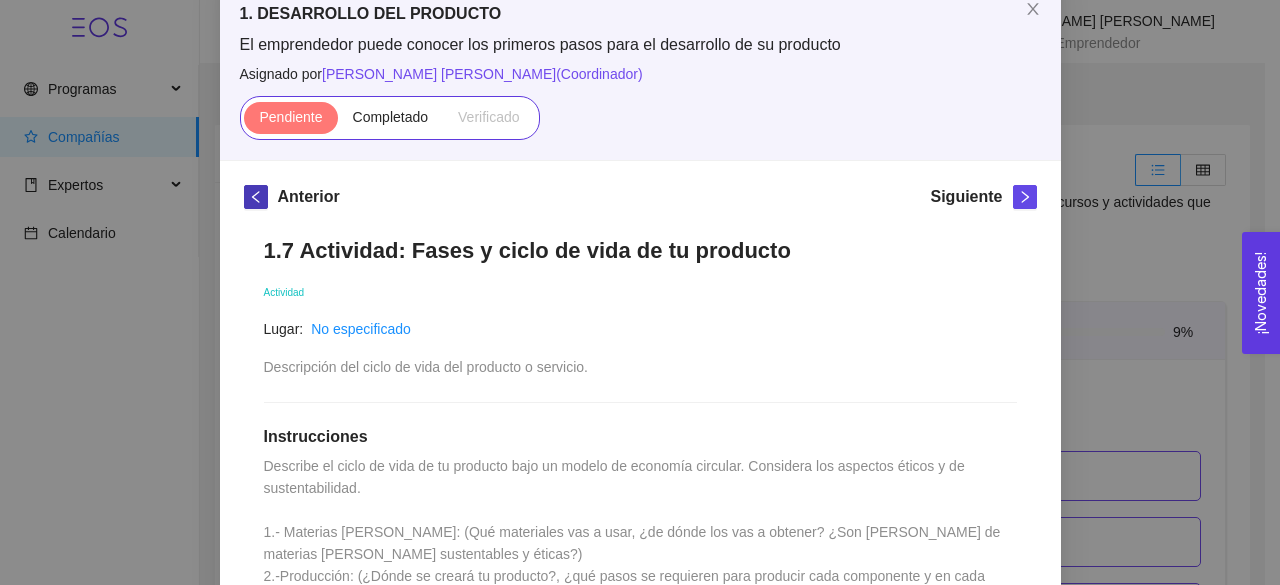 click at bounding box center (256, 197) 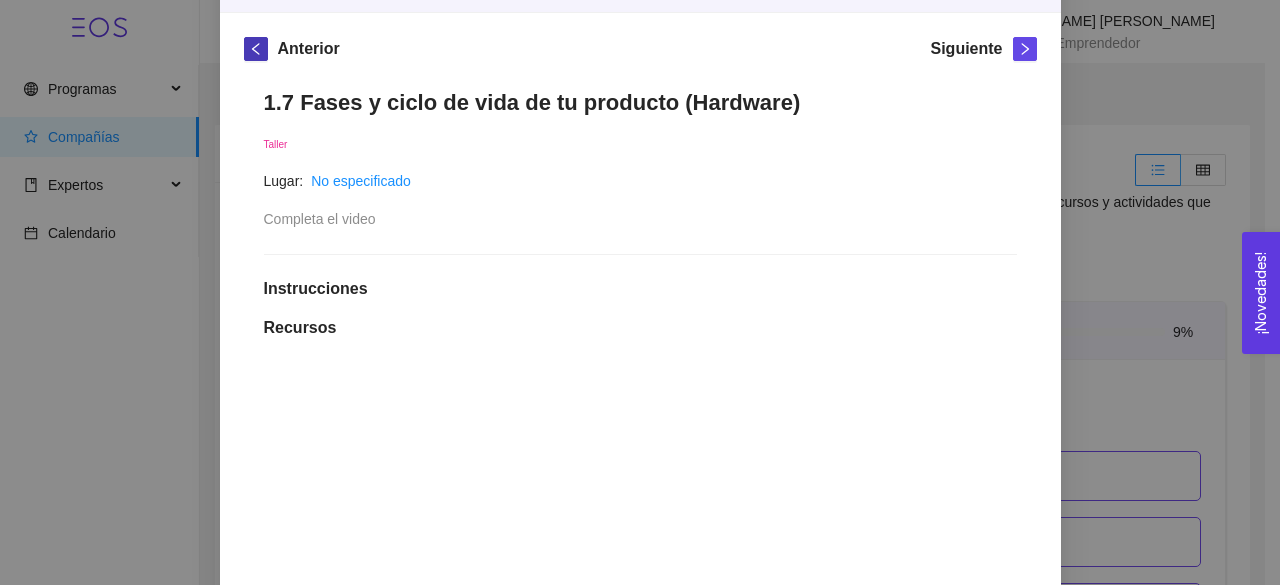 scroll, scrollTop: 0, scrollLeft: 0, axis: both 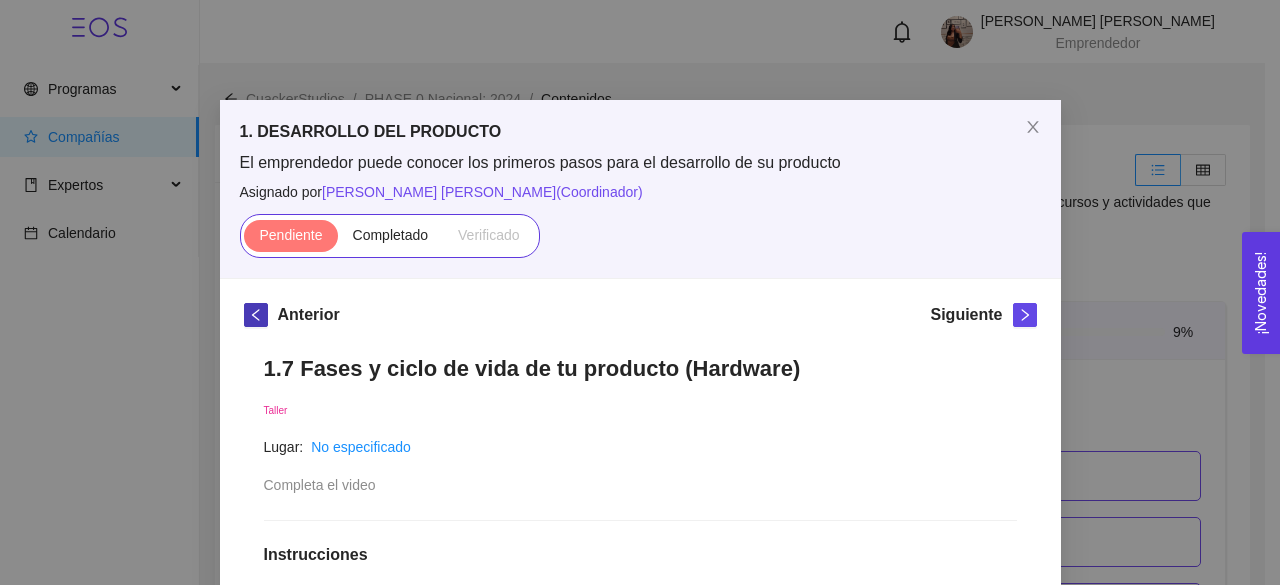 click 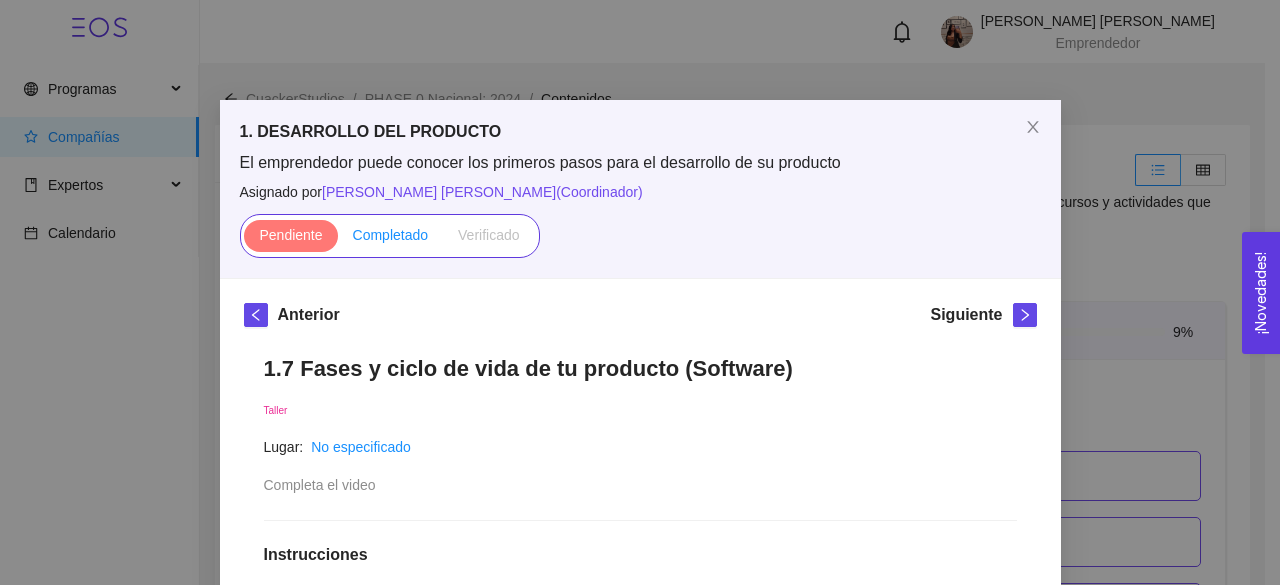 click on "Completado" at bounding box center (391, 235) 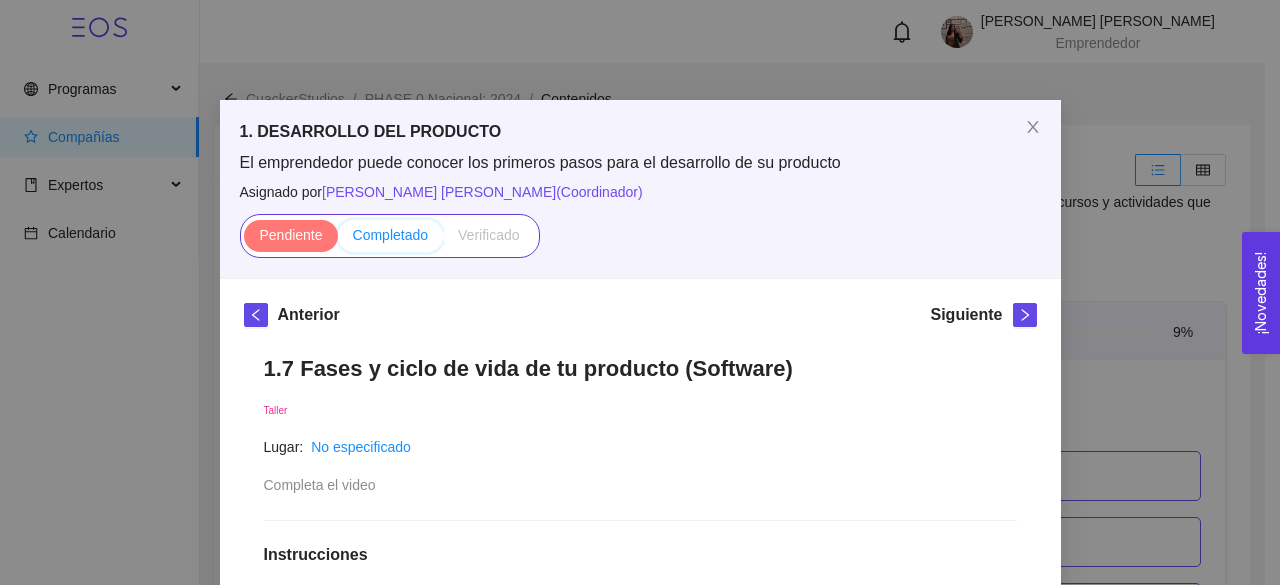 click on "Completado" at bounding box center (338, 240) 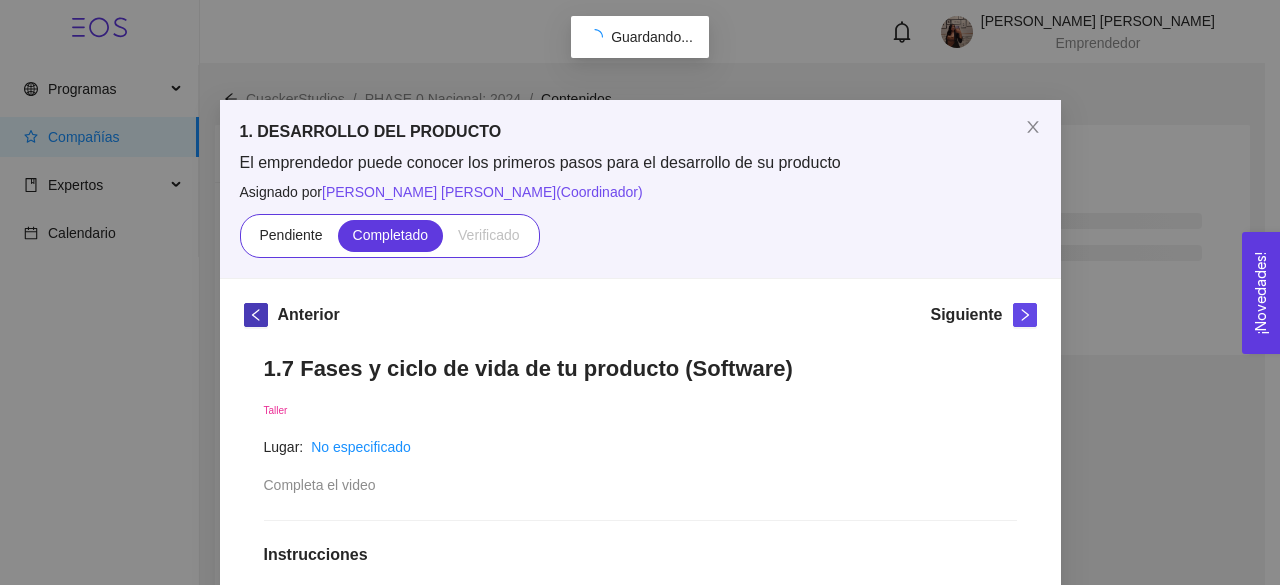 click at bounding box center [256, 315] 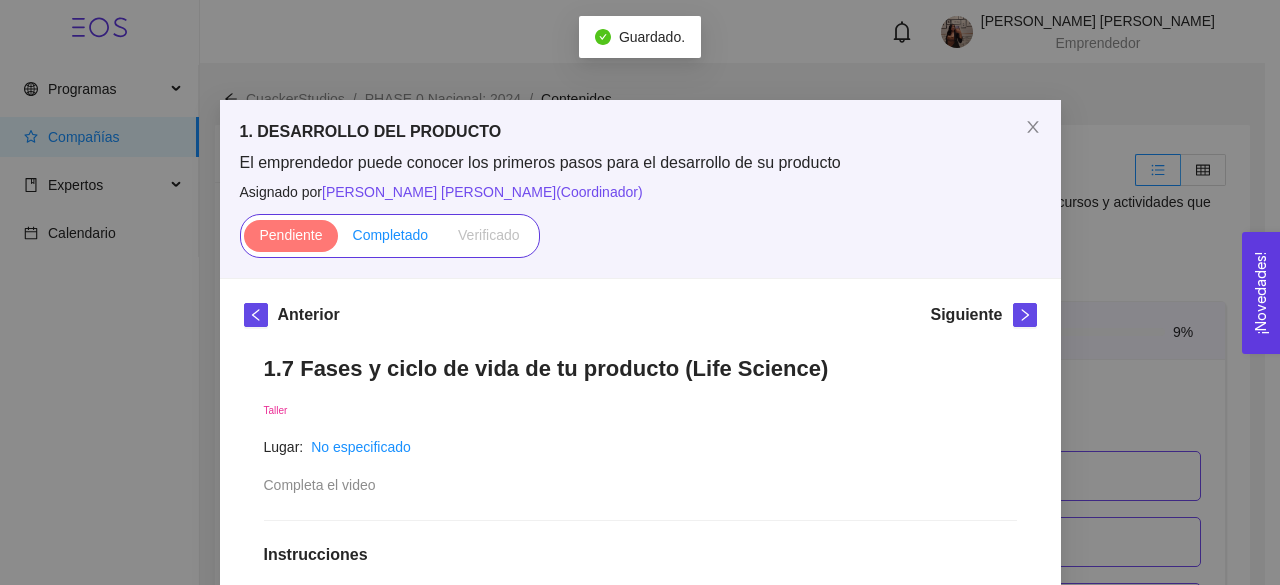 click on "Completado" at bounding box center (391, 235) 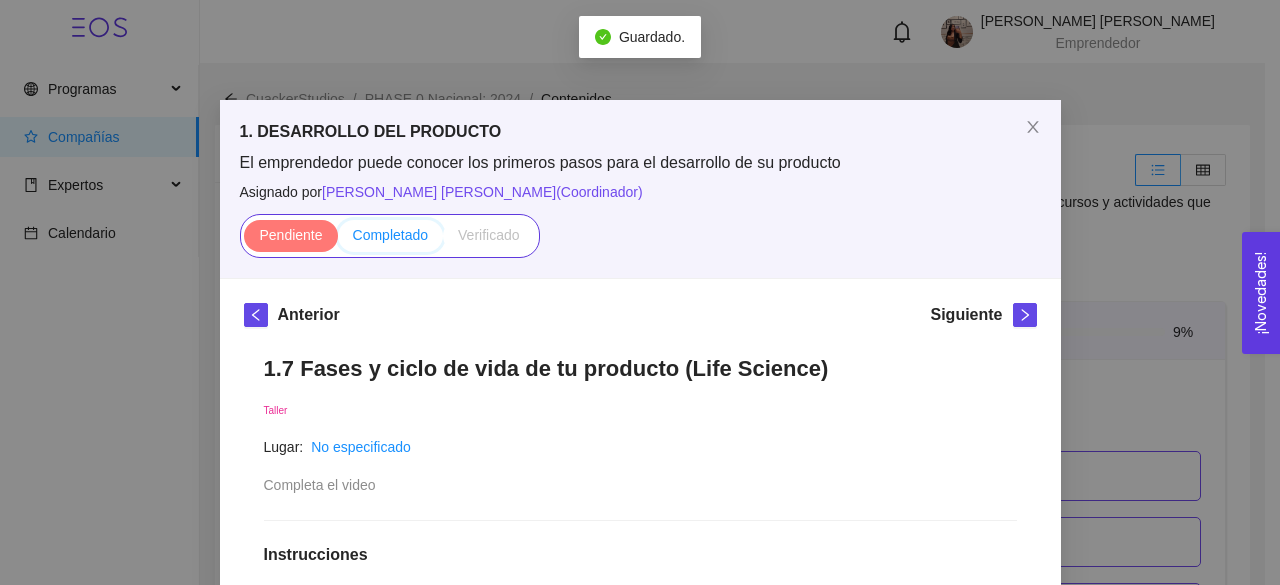 click on "Completado" at bounding box center (338, 240) 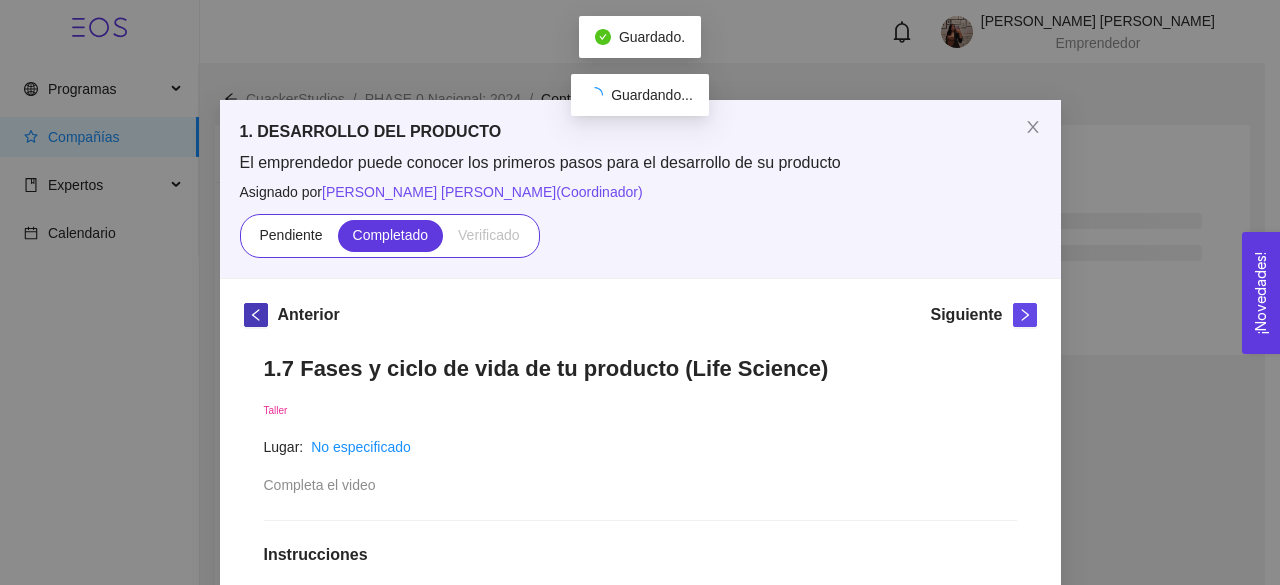 click 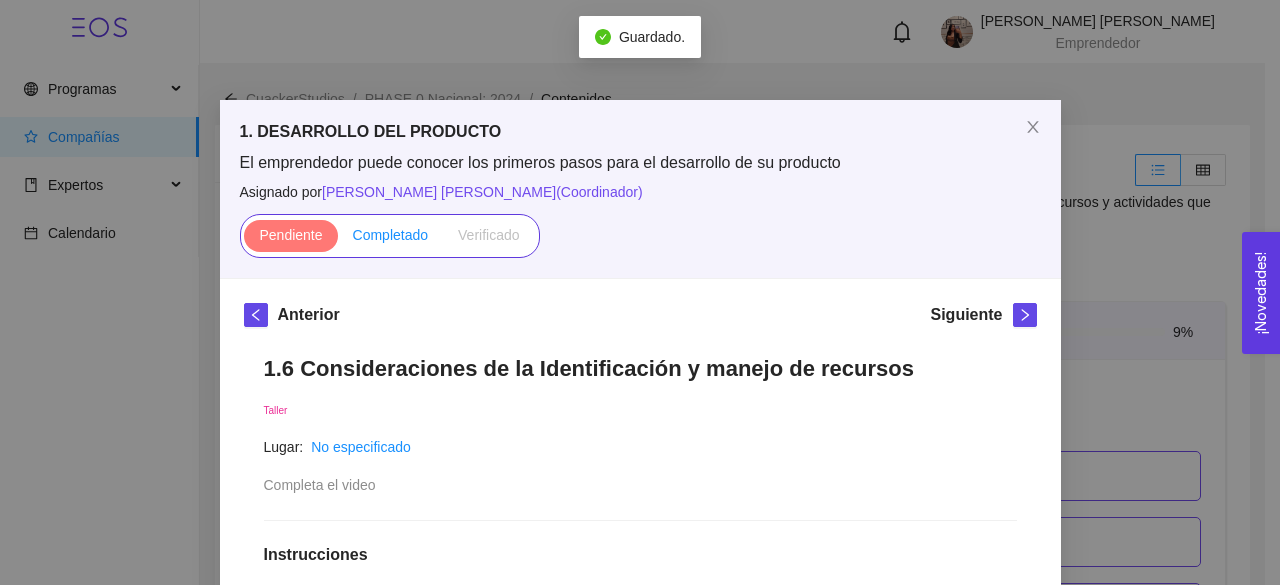 click on "Completado" at bounding box center (391, 235) 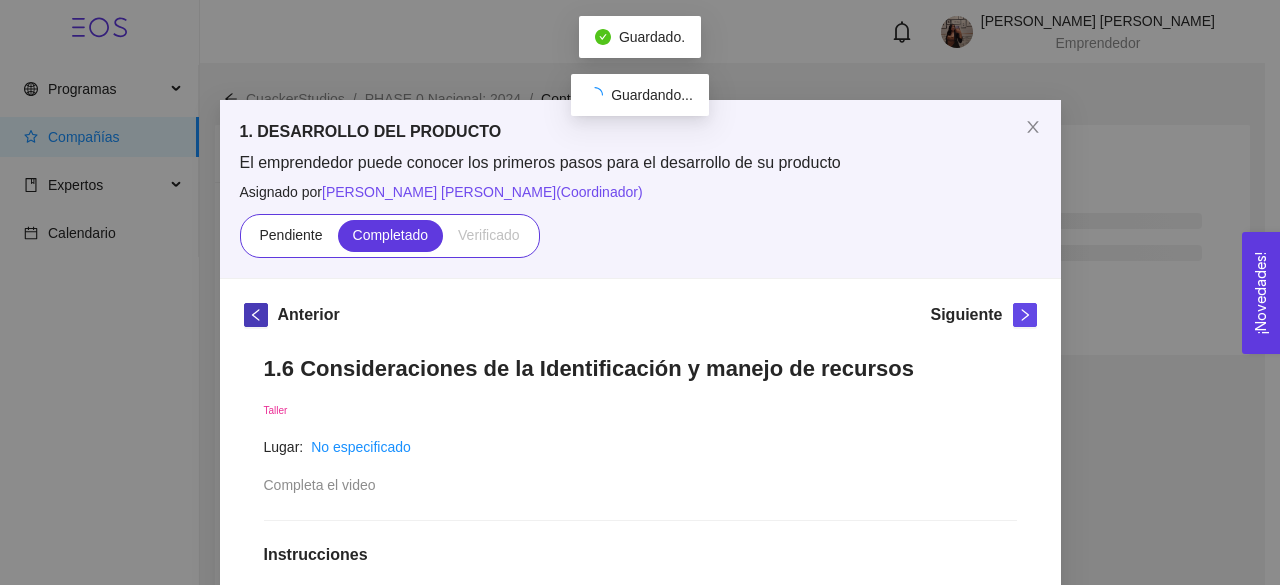 click 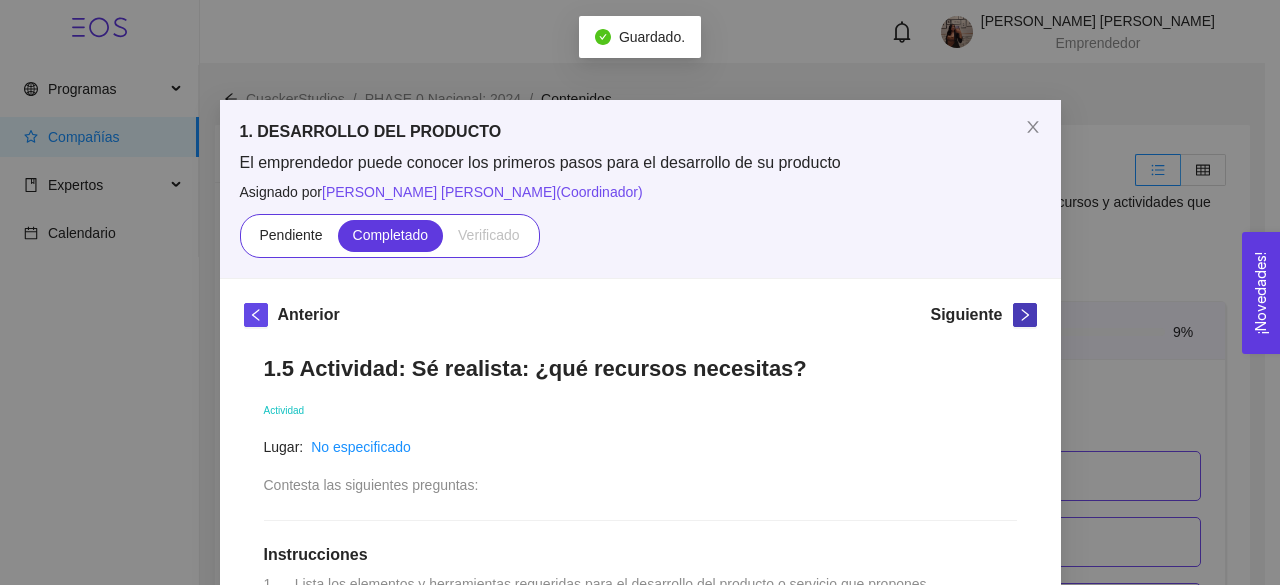 click 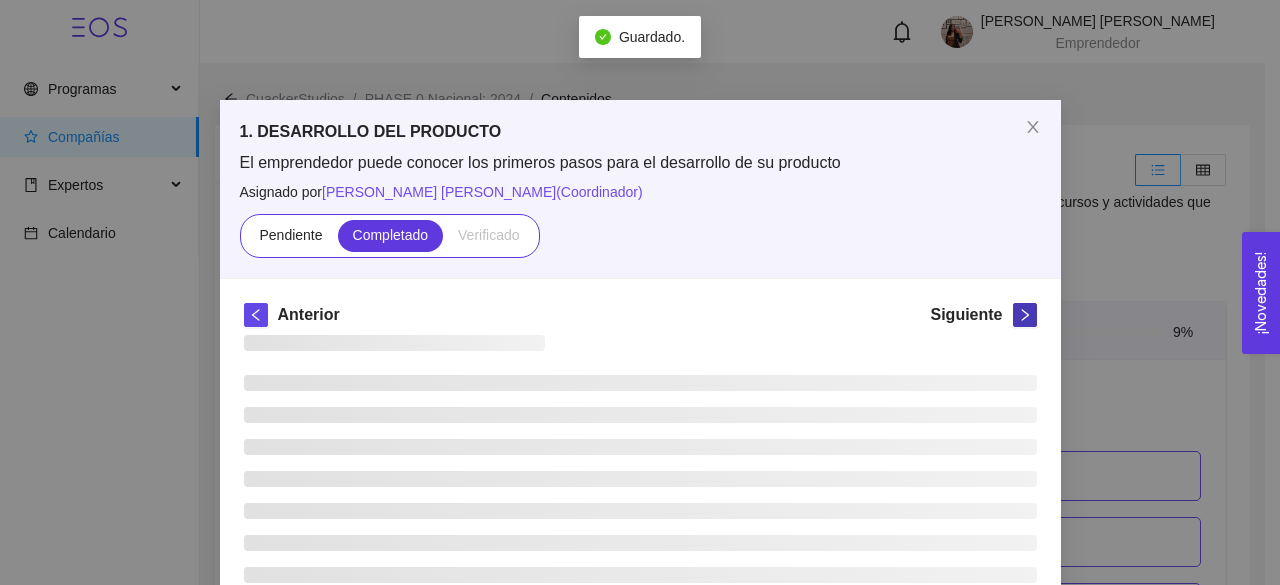 click 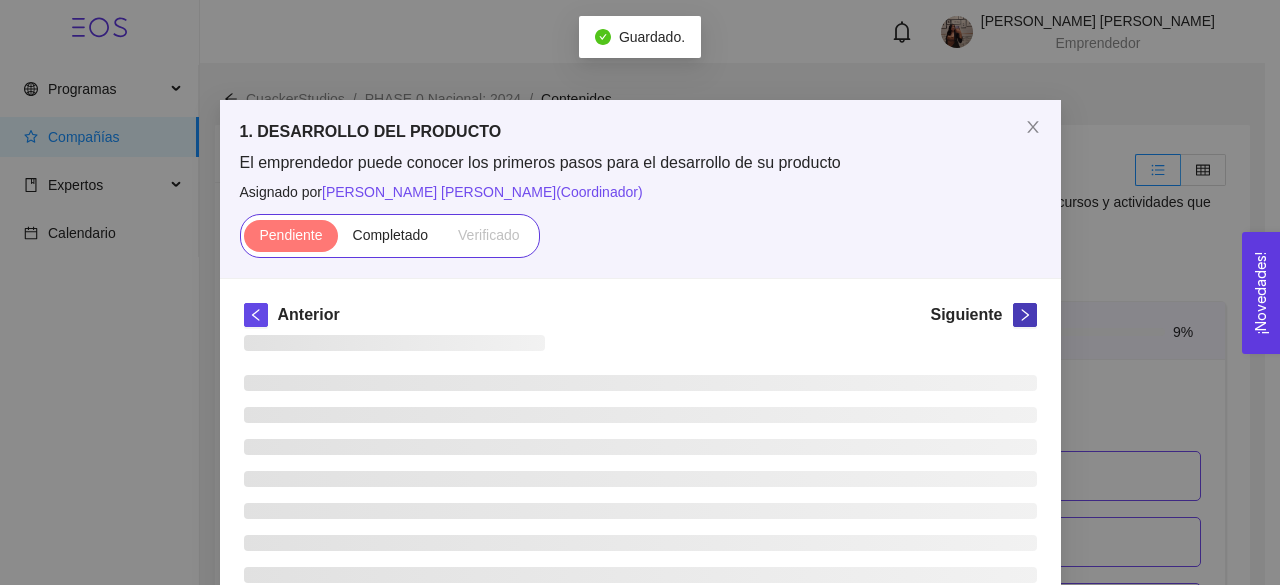 click 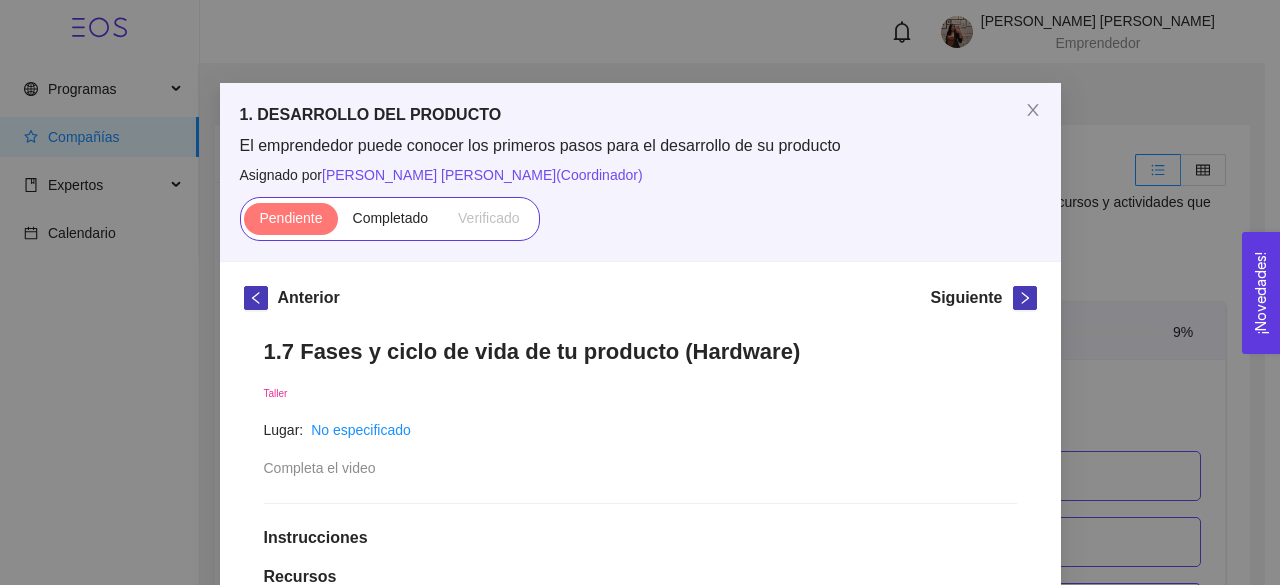 scroll, scrollTop: 138, scrollLeft: 0, axis: vertical 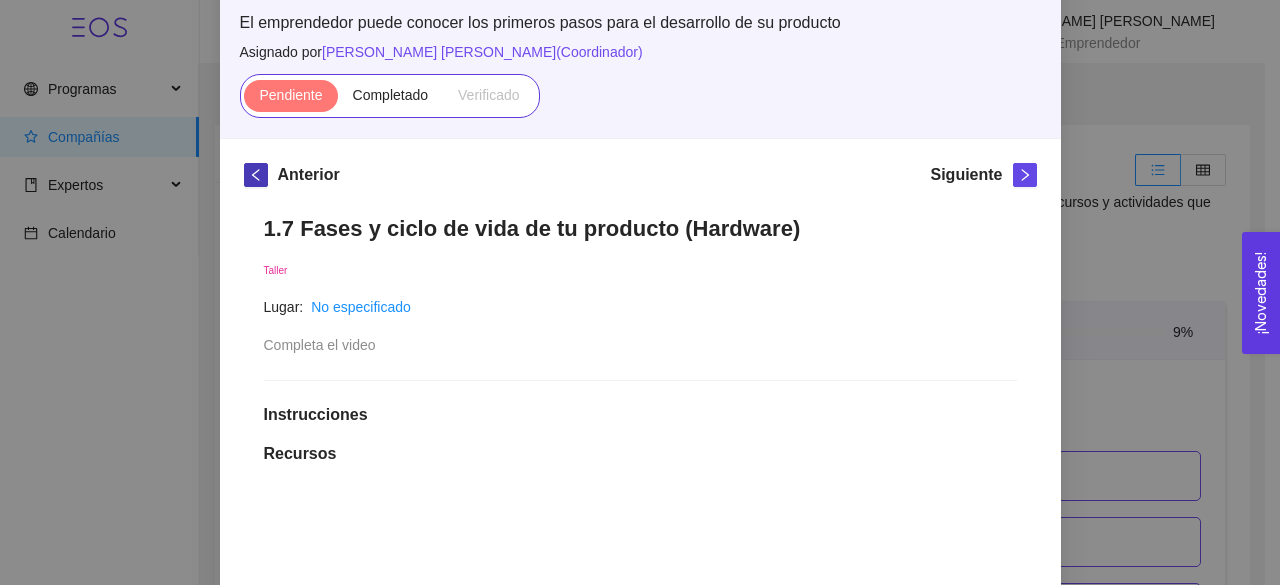click at bounding box center [256, 175] 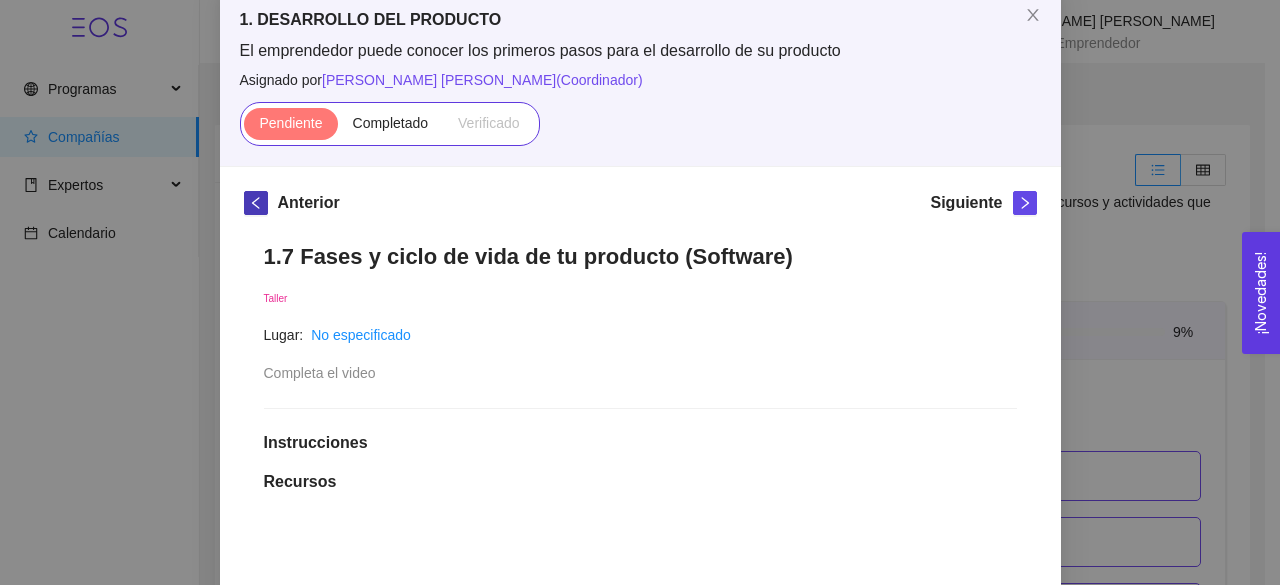 scroll, scrollTop: 140, scrollLeft: 0, axis: vertical 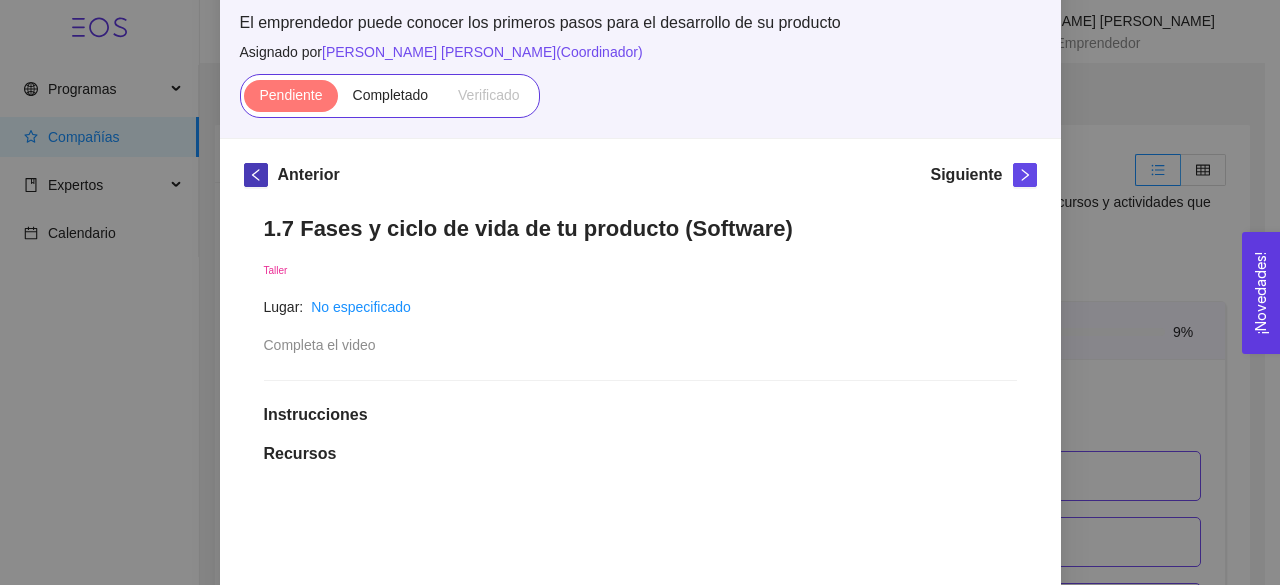 click at bounding box center (256, 175) 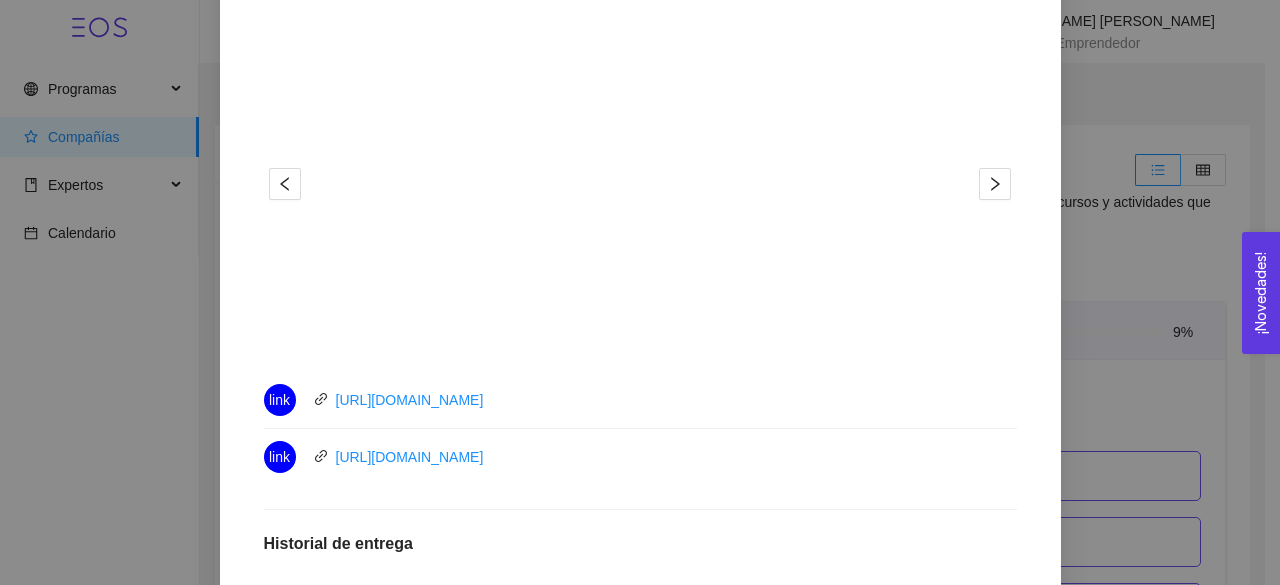 scroll, scrollTop: 626, scrollLeft: 0, axis: vertical 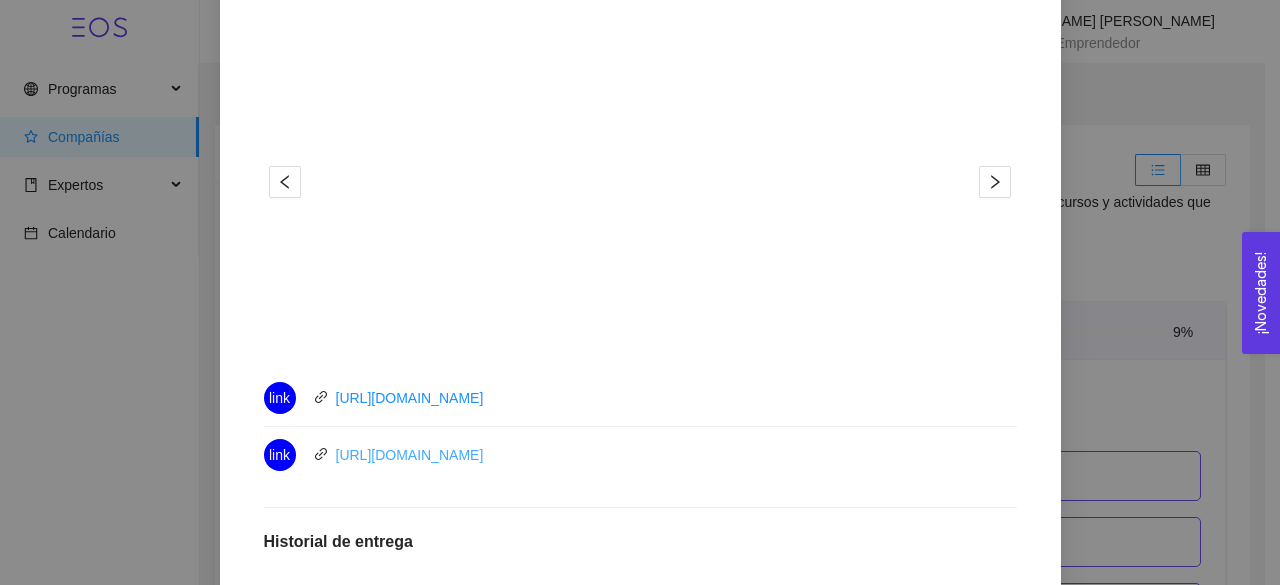 click on "https://youtu.be/2b_zsrsMkeI" at bounding box center (410, 455) 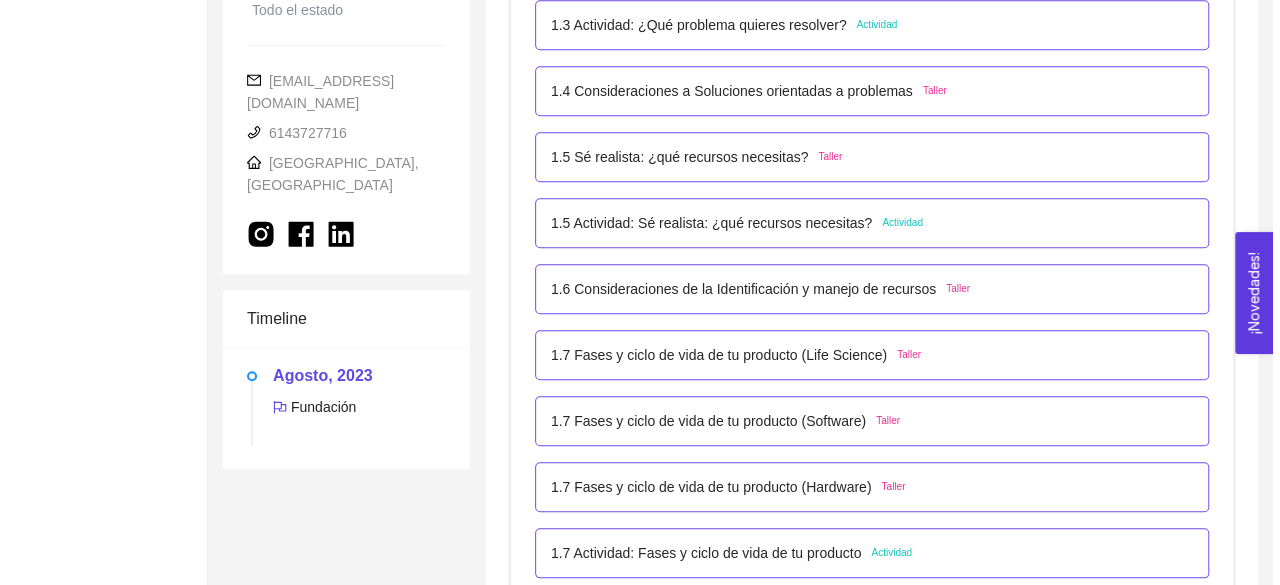 scroll, scrollTop: 716, scrollLeft: 0, axis: vertical 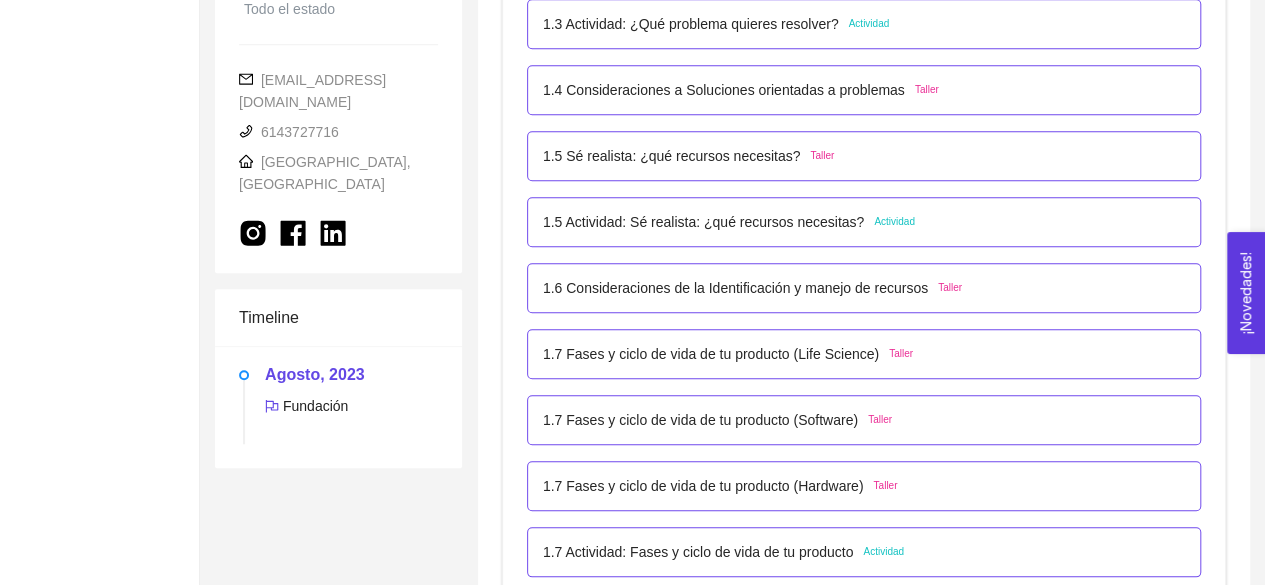 click on "1.7 Fases y ciclo de vida de tu producto (Software)" at bounding box center [700, 420] 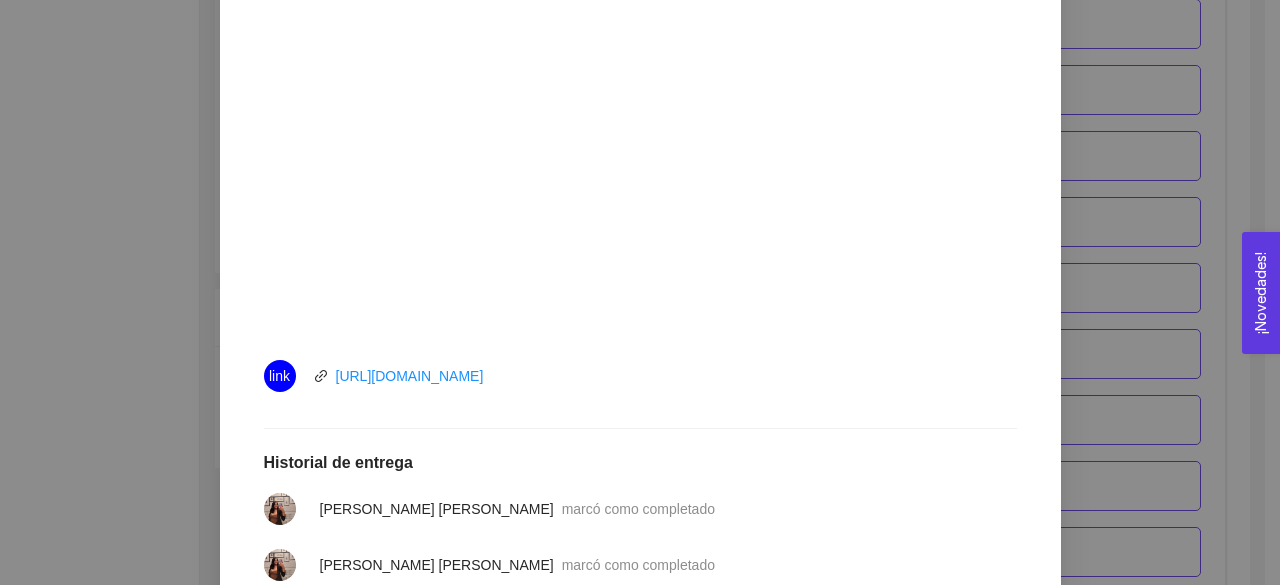 scroll, scrollTop: 672, scrollLeft: 0, axis: vertical 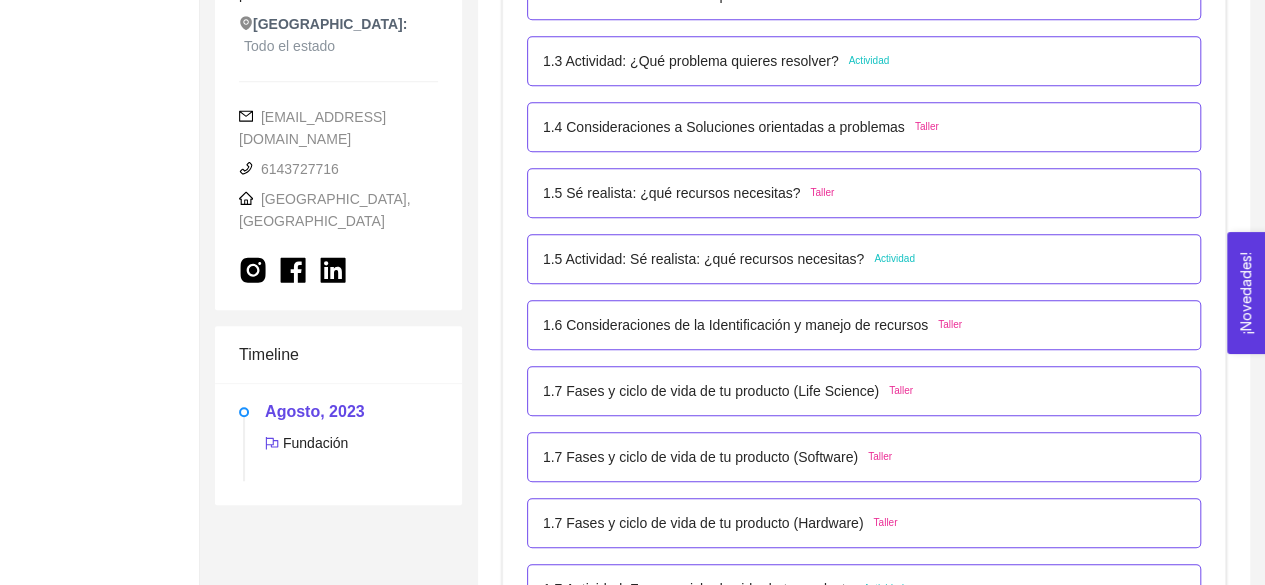 click on "1.7 Fases y ciclo de vida de tu producto (Life Science)" at bounding box center (711, 391) 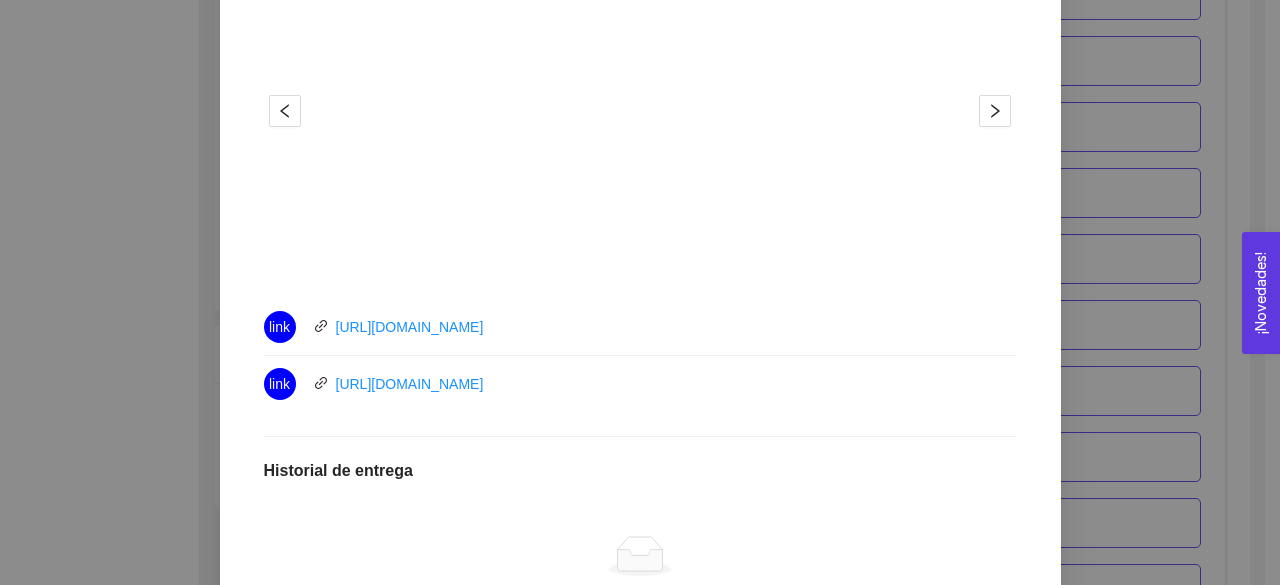 scroll, scrollTop: 698, scrollLeft: 0, axis: vertical 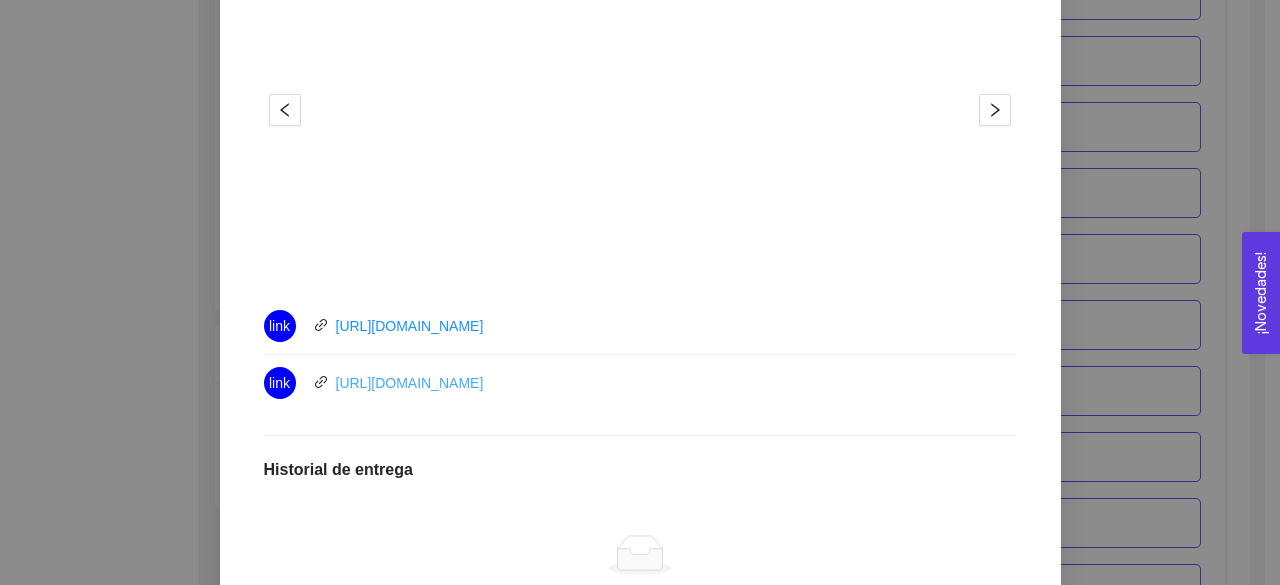click on "https://youtu.be/2b_zsrsMkeI" at bounding box center [410, 383] 